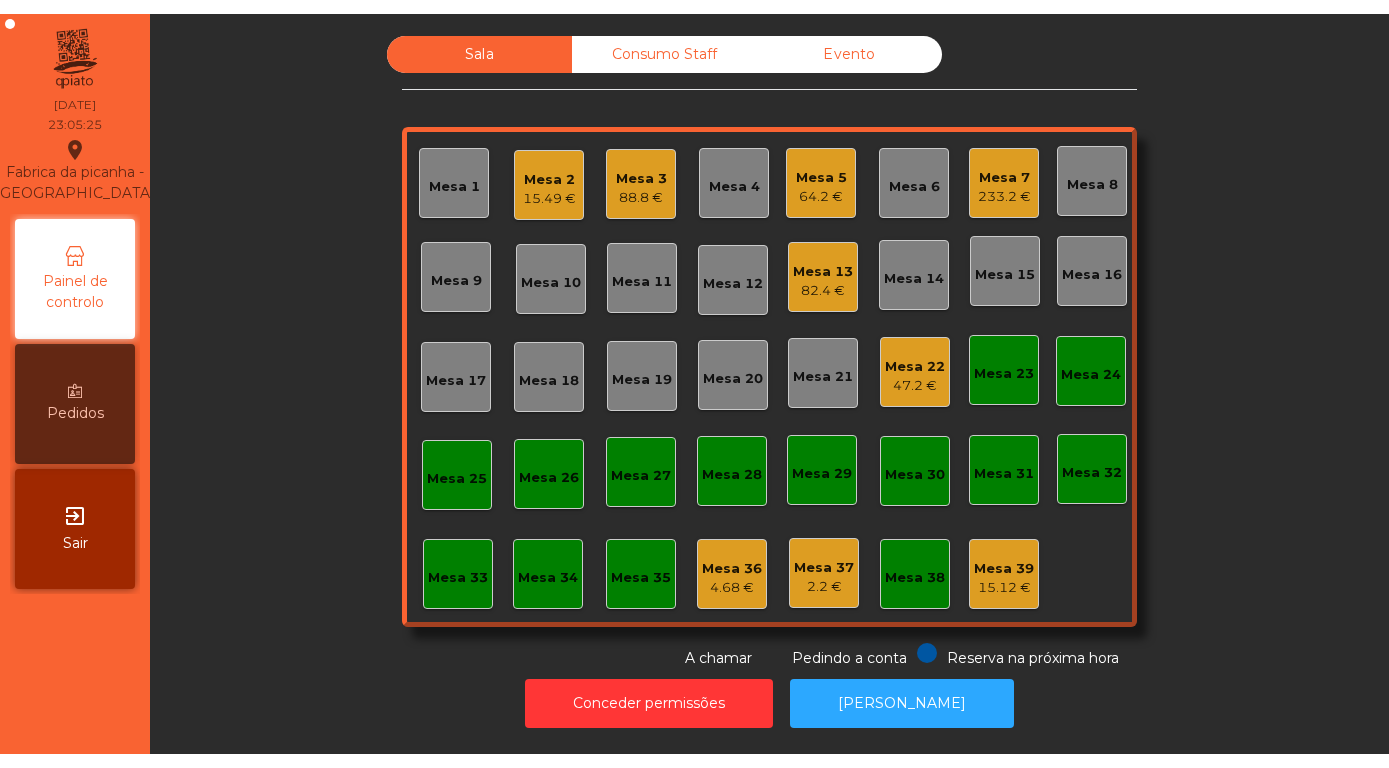 scroll, scrollTop: 0, scrollLeft: 0, axis: both 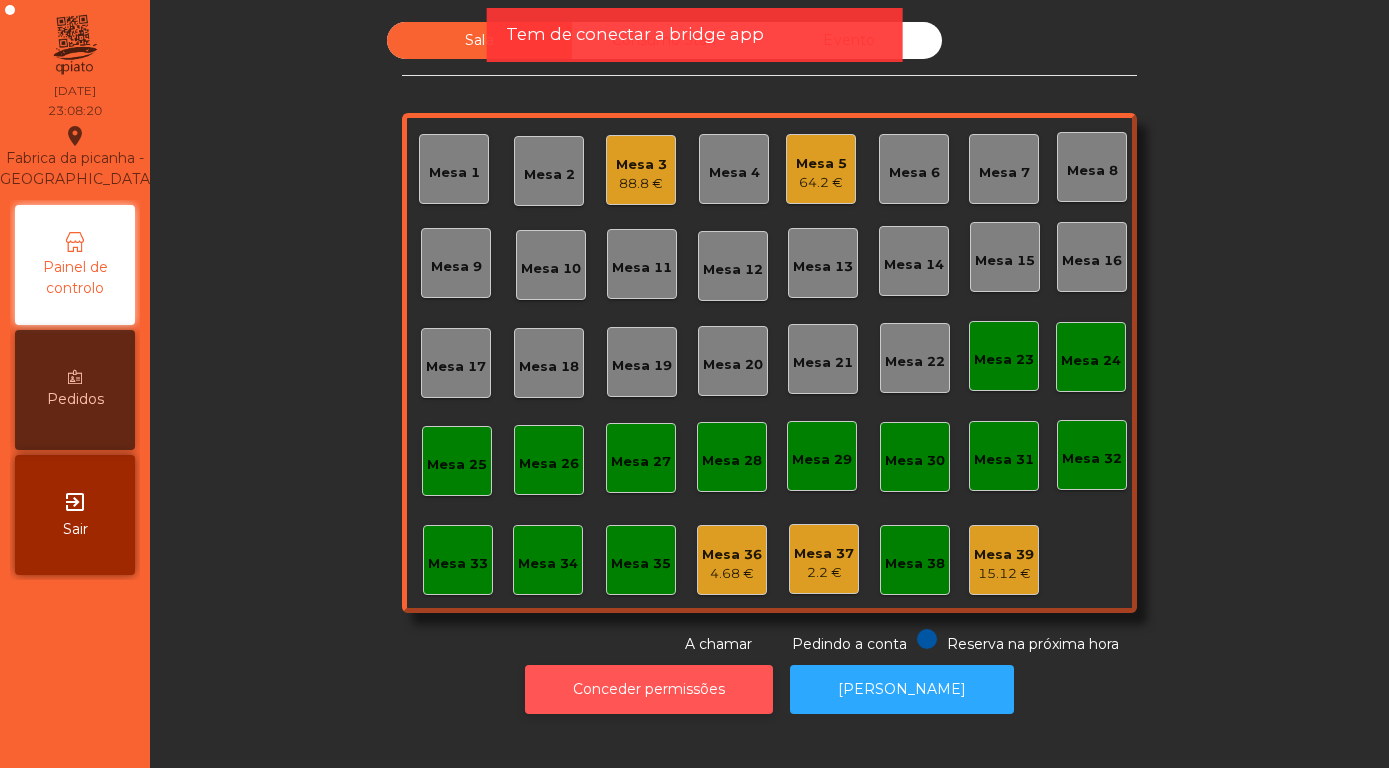 click on "Conceder permissões" 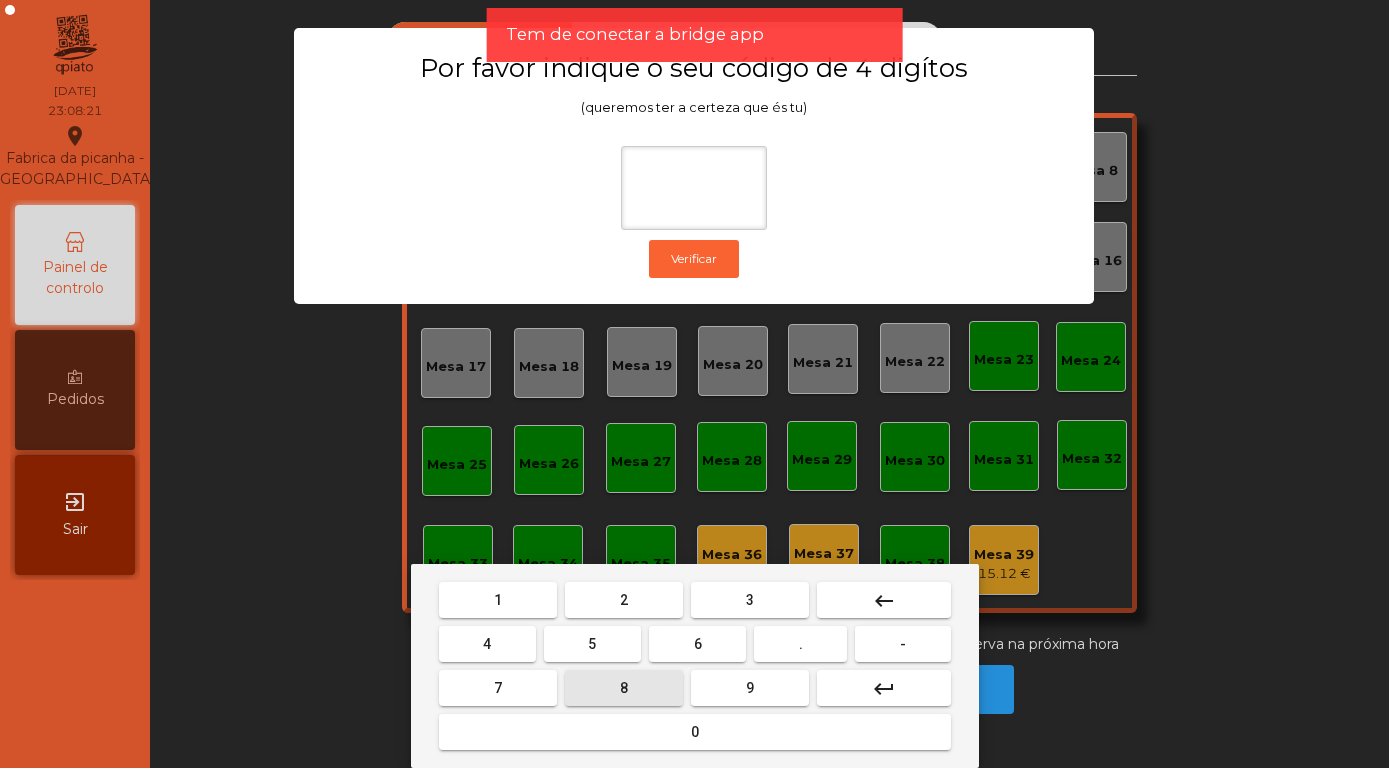 click on "8" at bounding box center [624, 688] 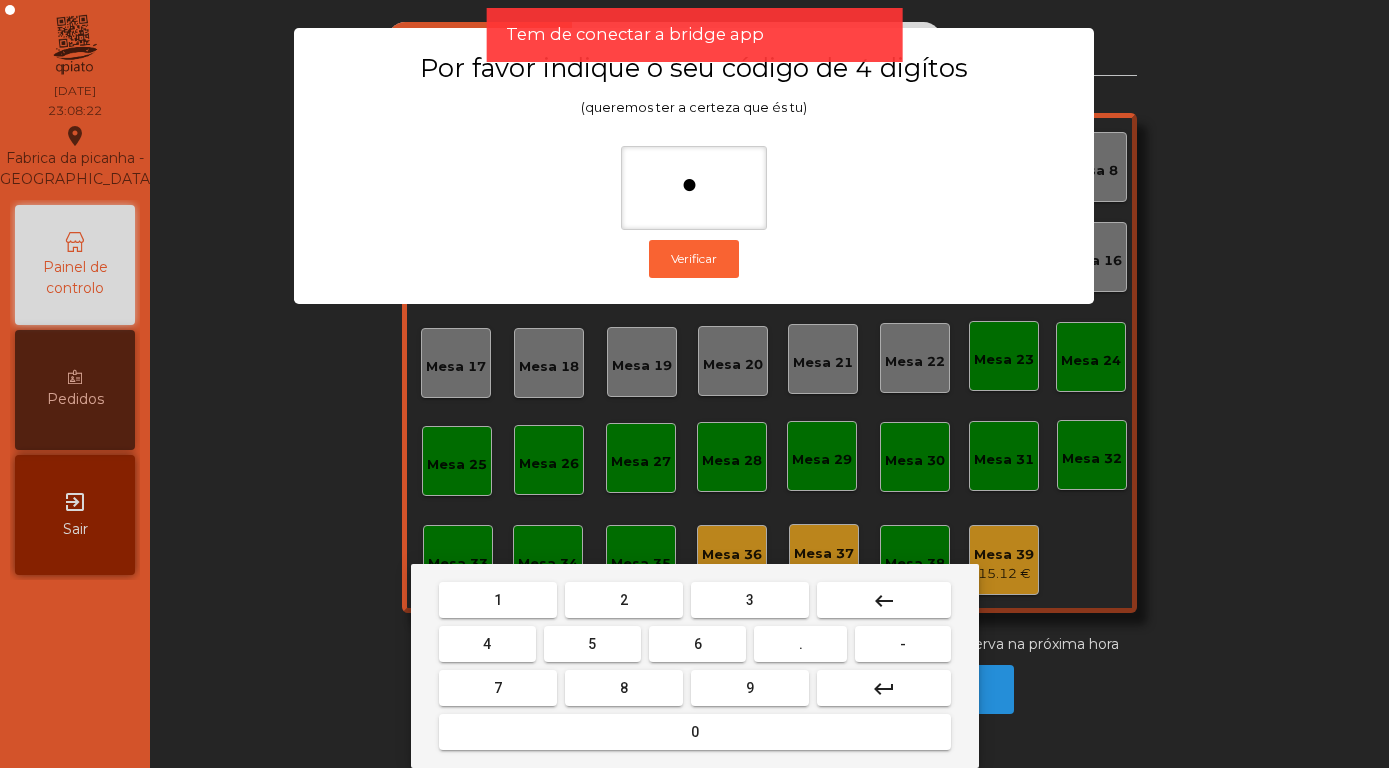 click on "4" at bounding box center [487, 644] 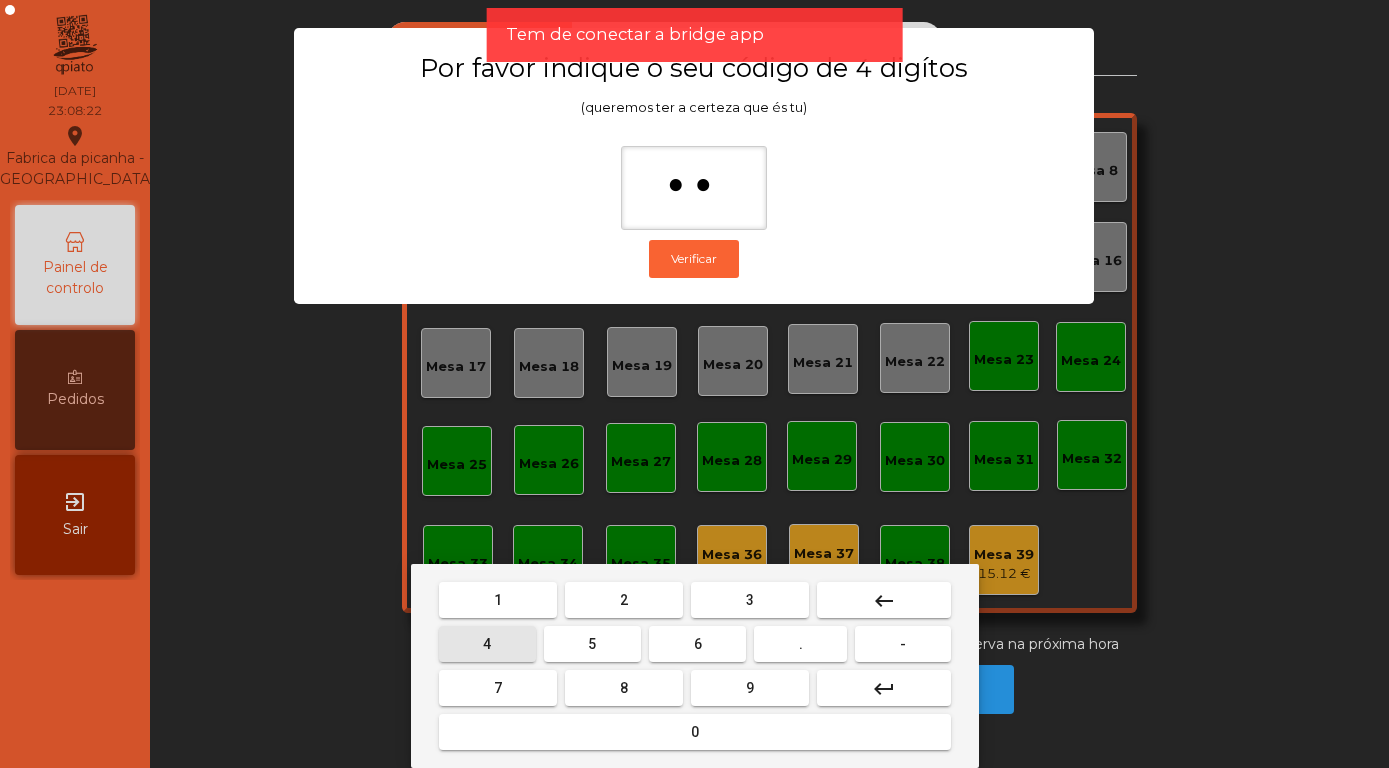 click on "5" at bounding box center (592, 644) 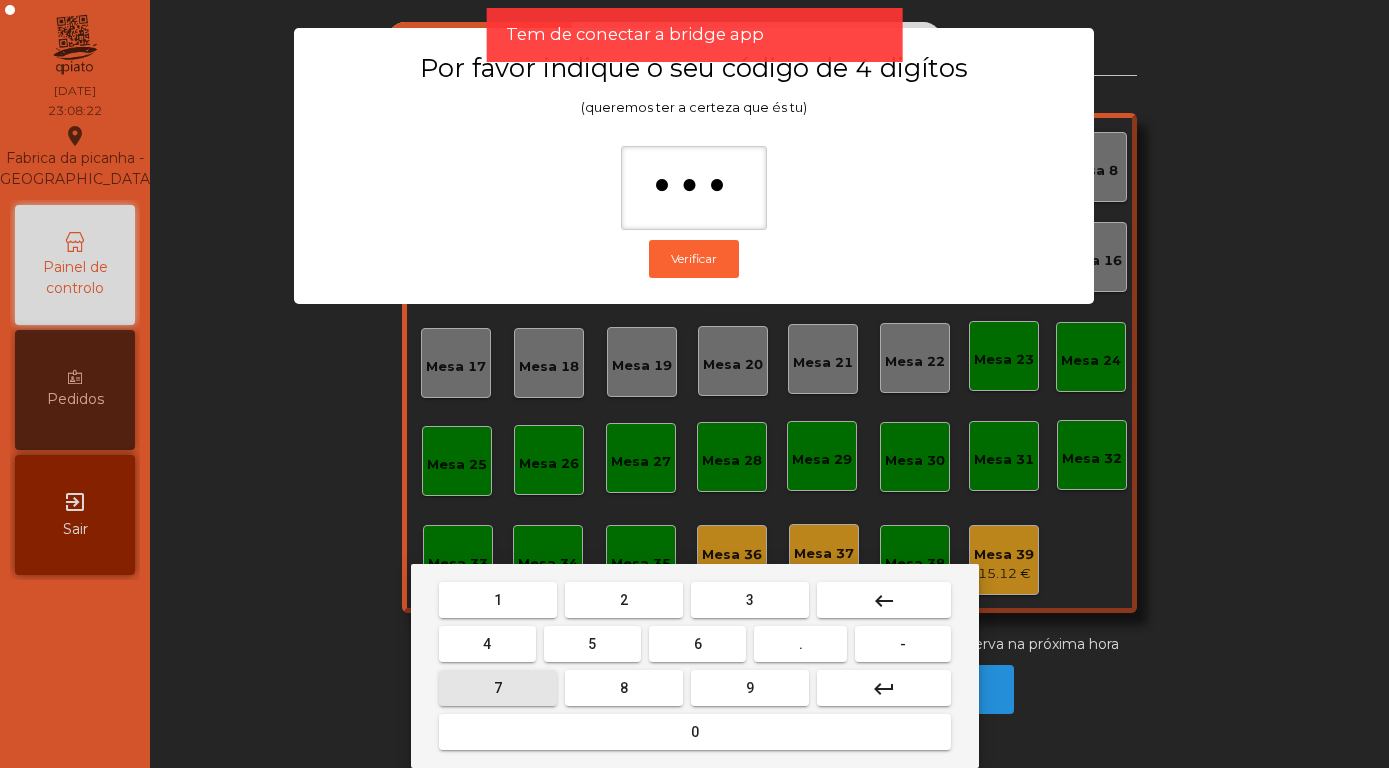 click on "7" at bounding box center [498, 688] 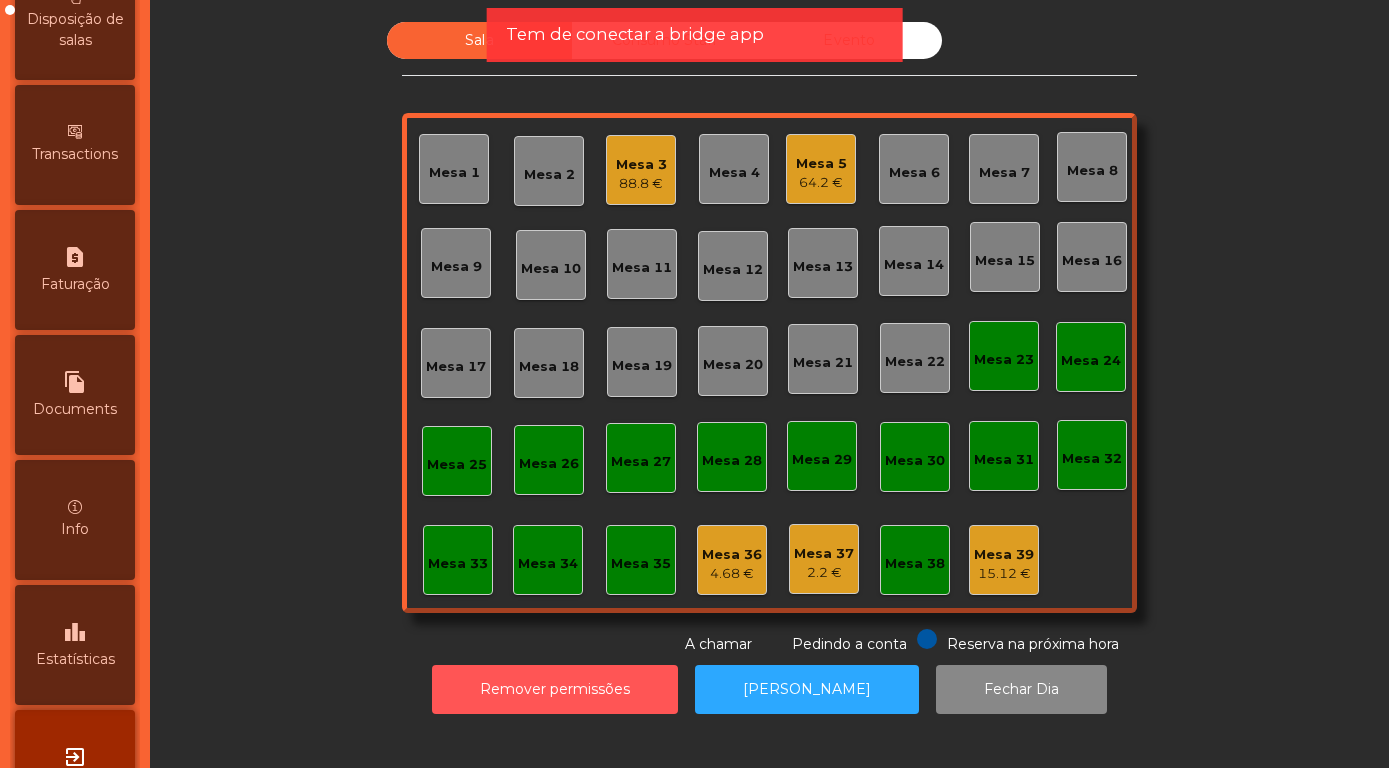 scroll, scrollTop: 948, scrollLeft: 0, axis: vertical 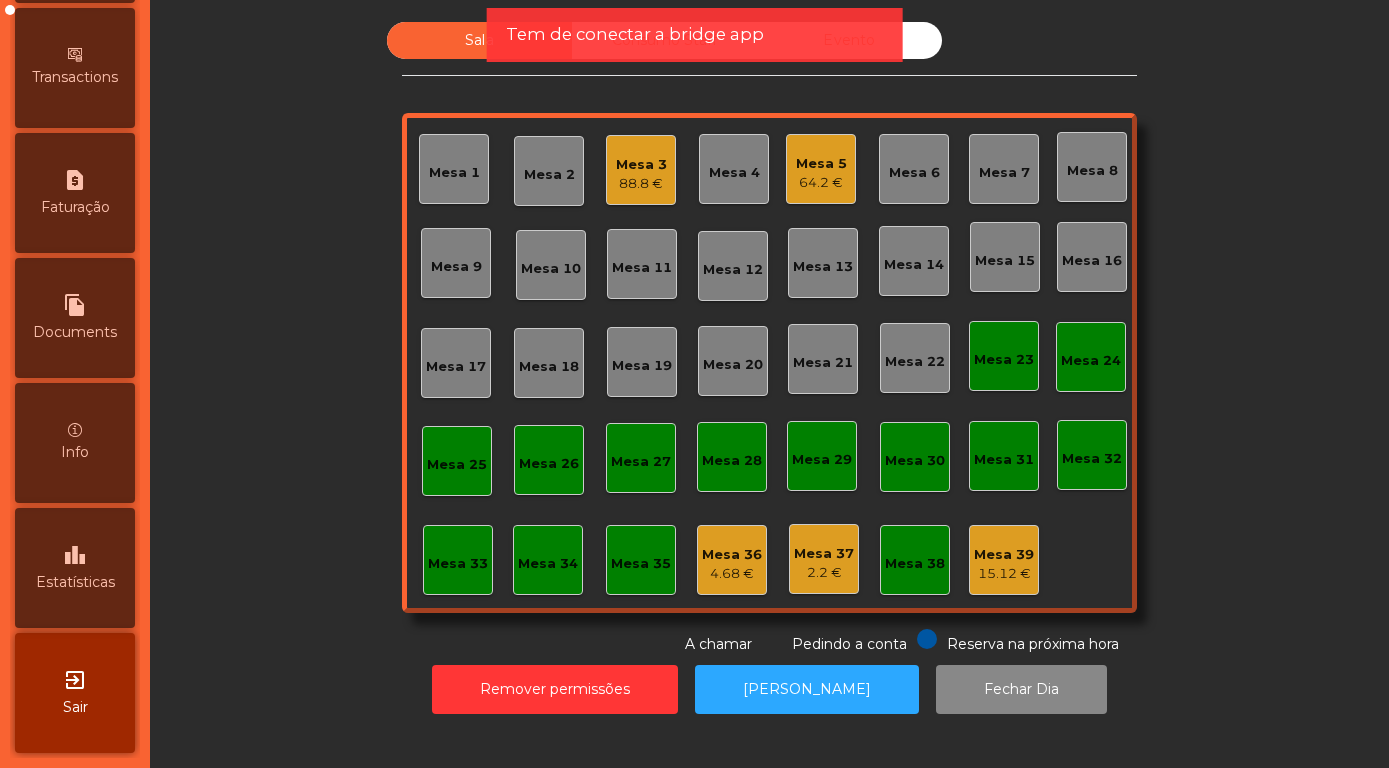 click on "Estatísticas" at bounding box center (75, 582) 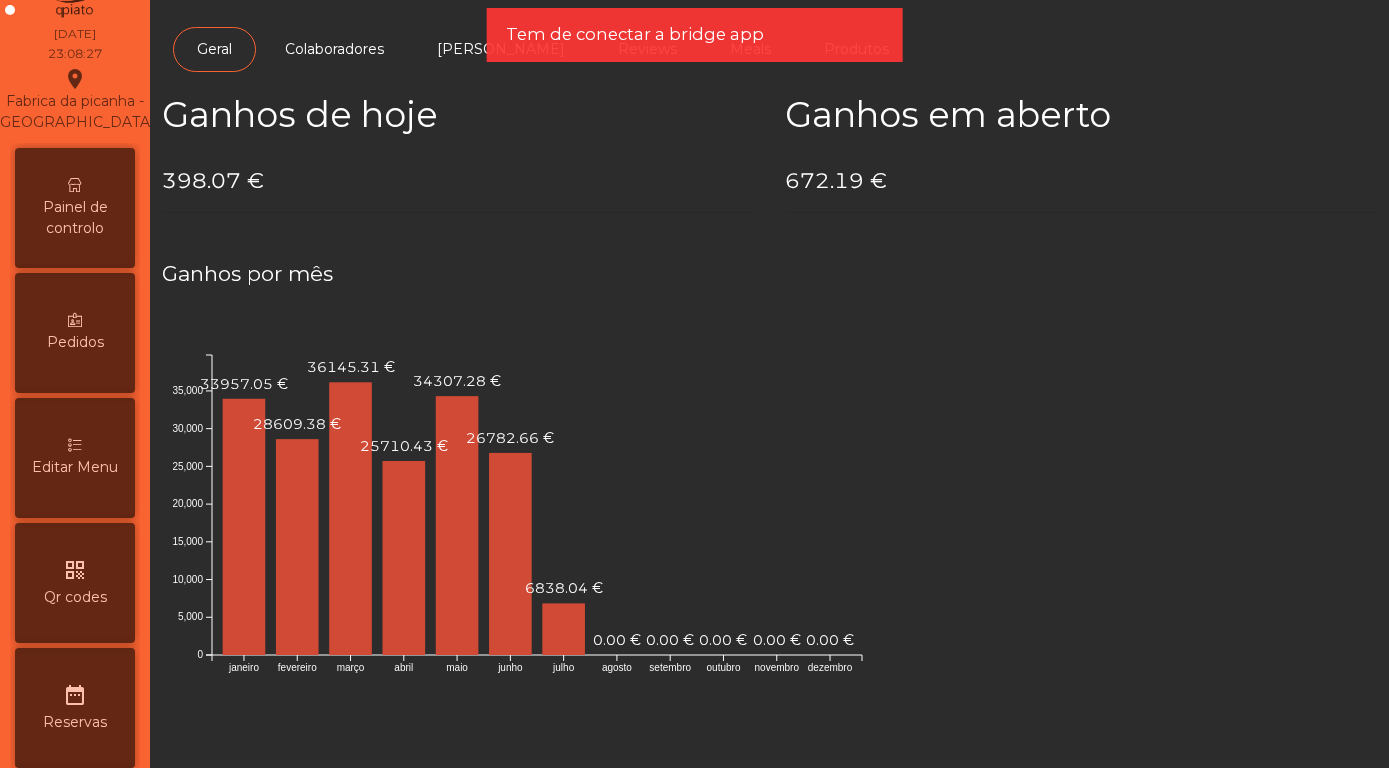 scroll, scrollTop: 0, scrollLeft: 0, axis: both 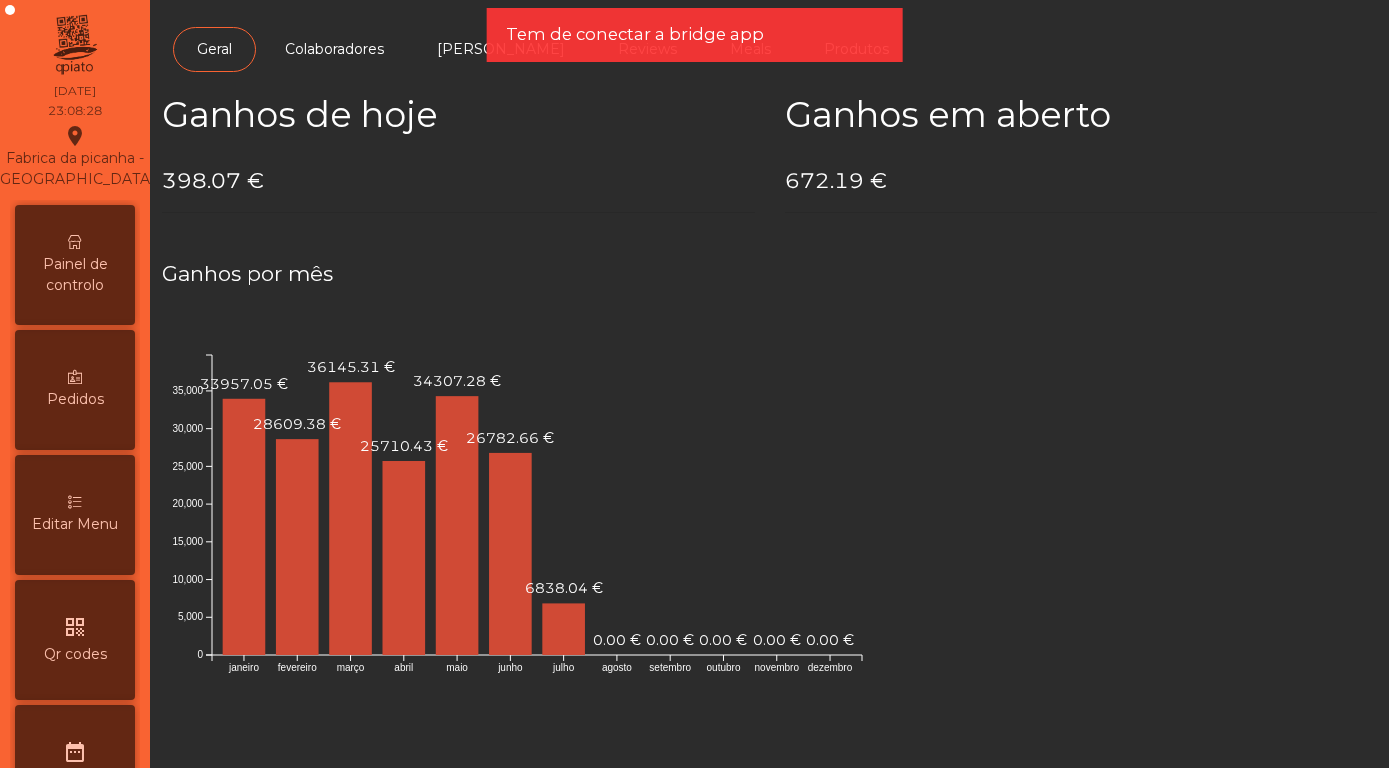 click on "Painel de controlo" at bounding box center [75, 275] 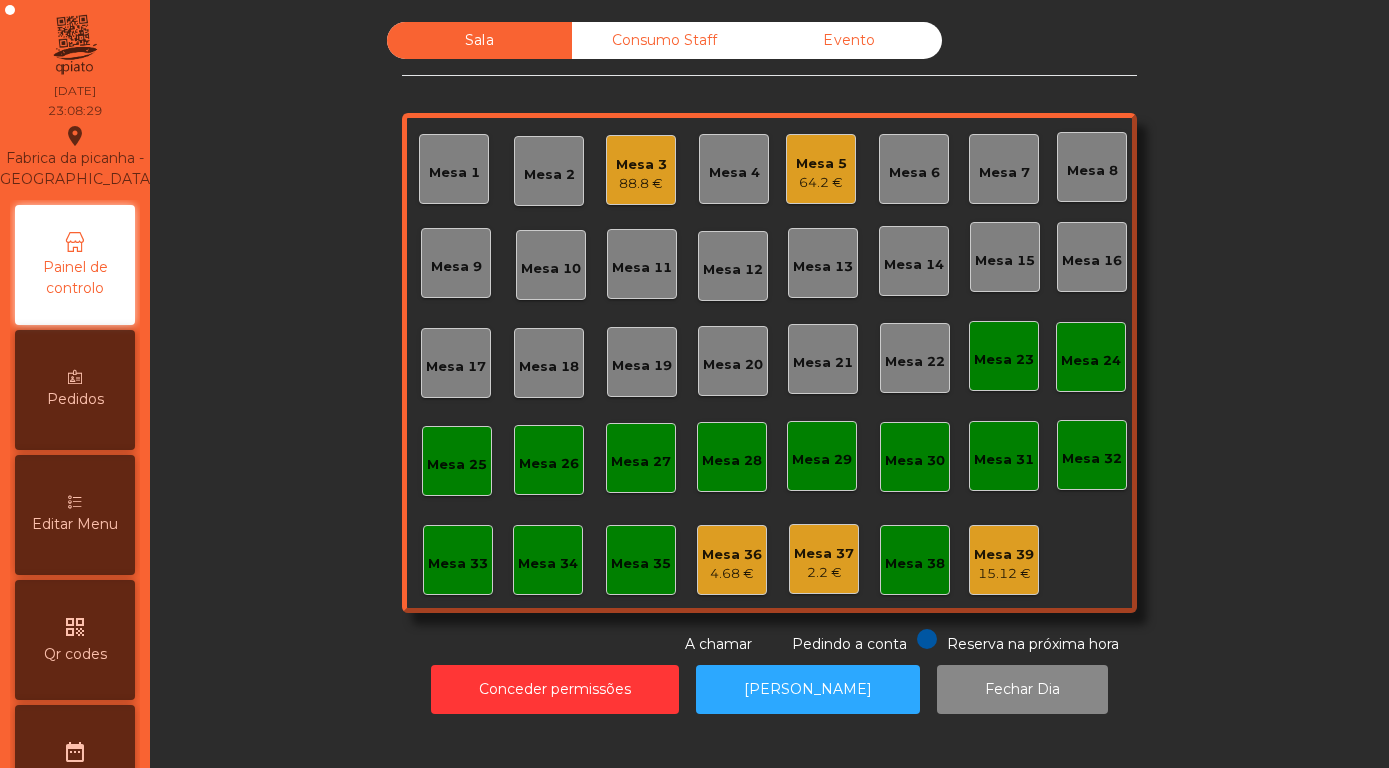 click on "Evento" 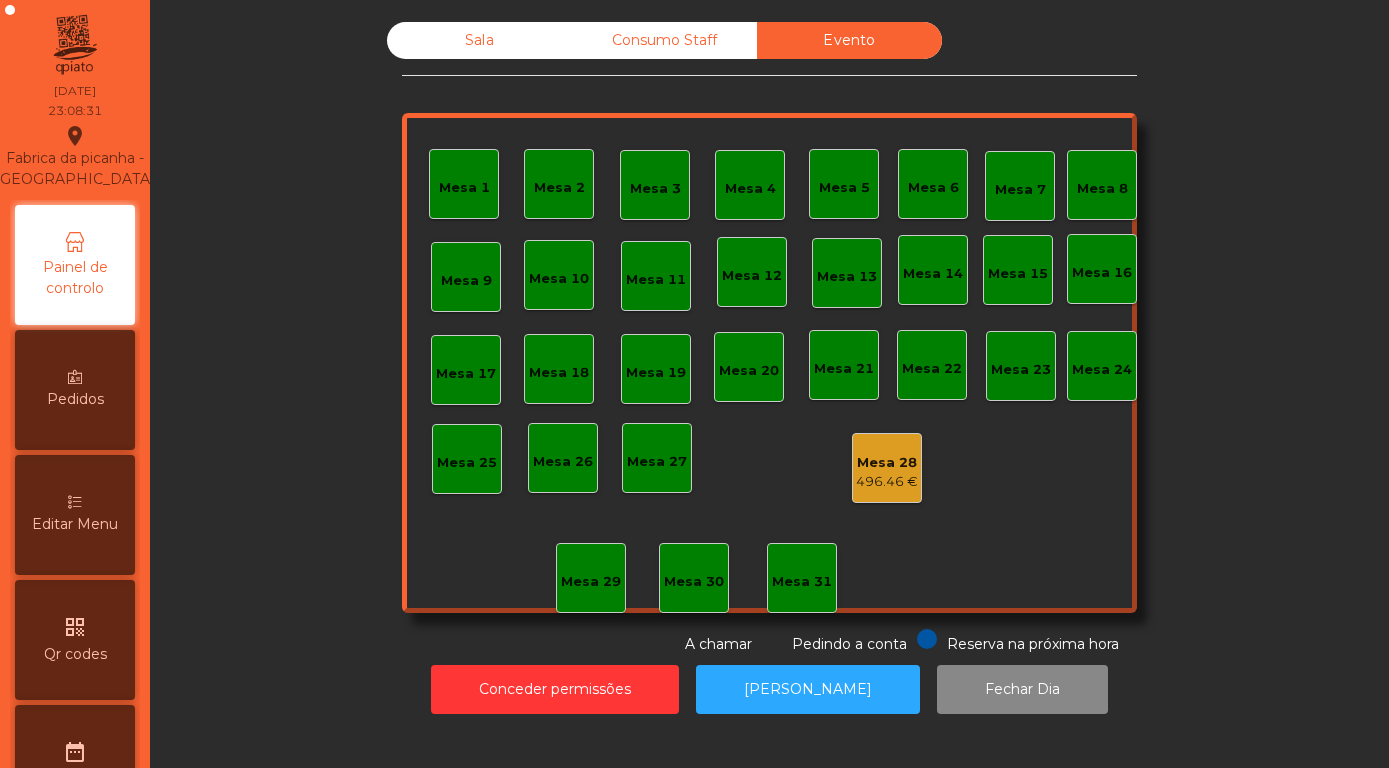 click on "Sala" 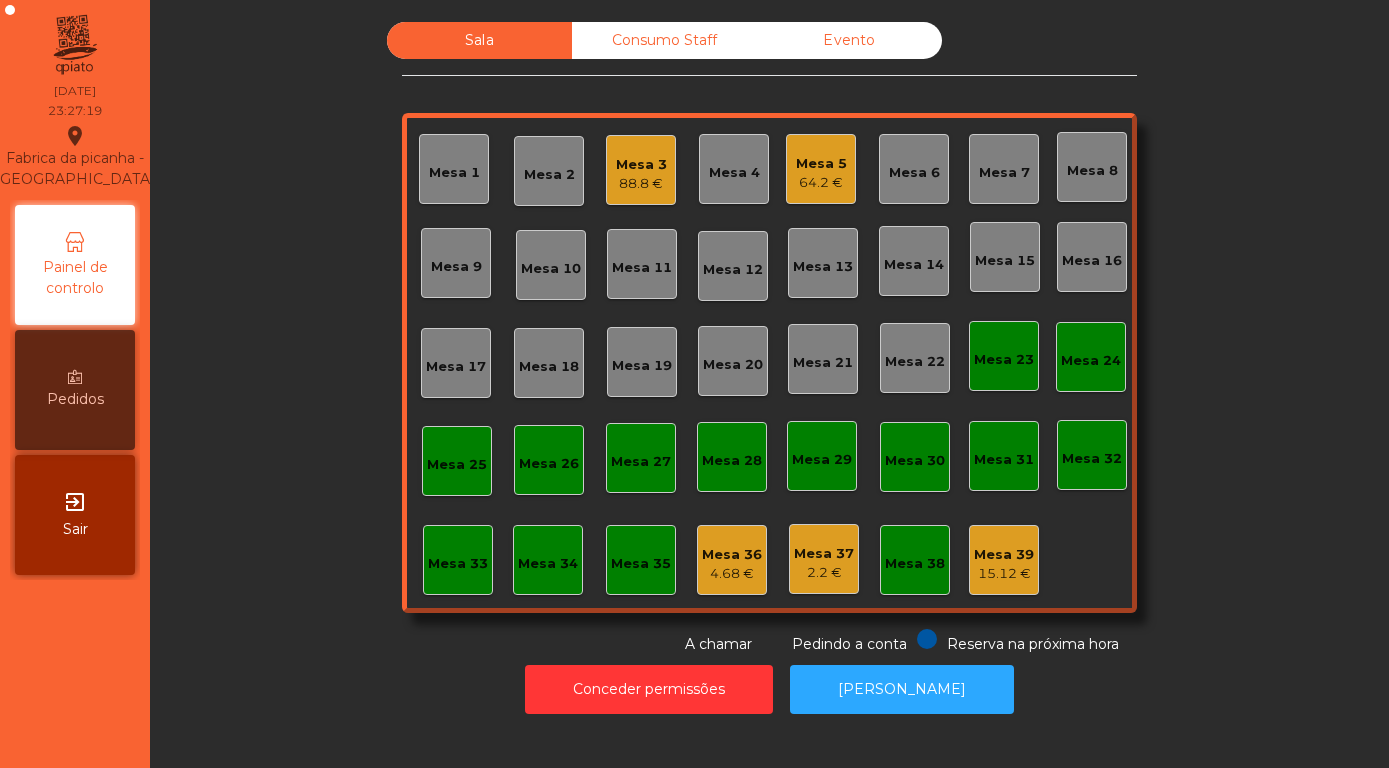 scroll, scrollTop: 0, scrollLeft: 0, axis: both 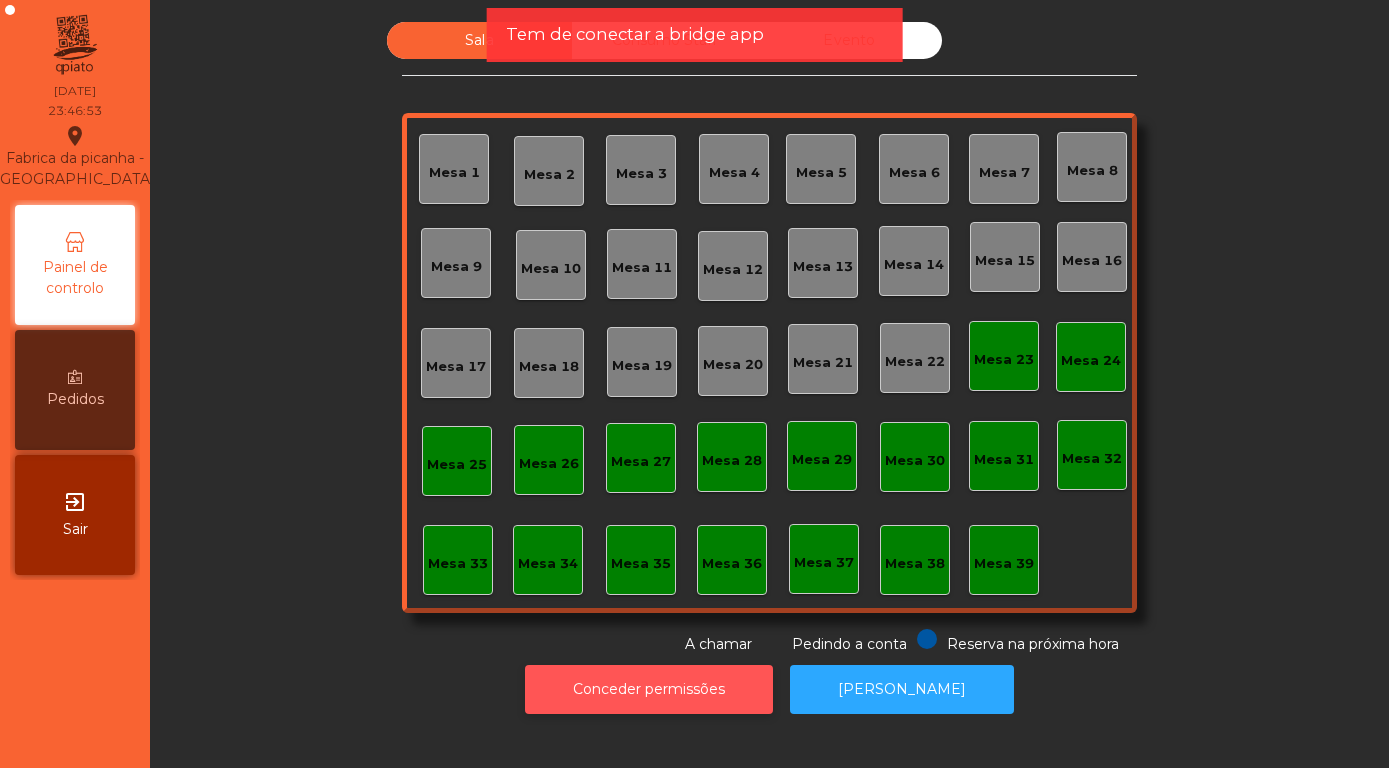 click on "Conceder permissões" 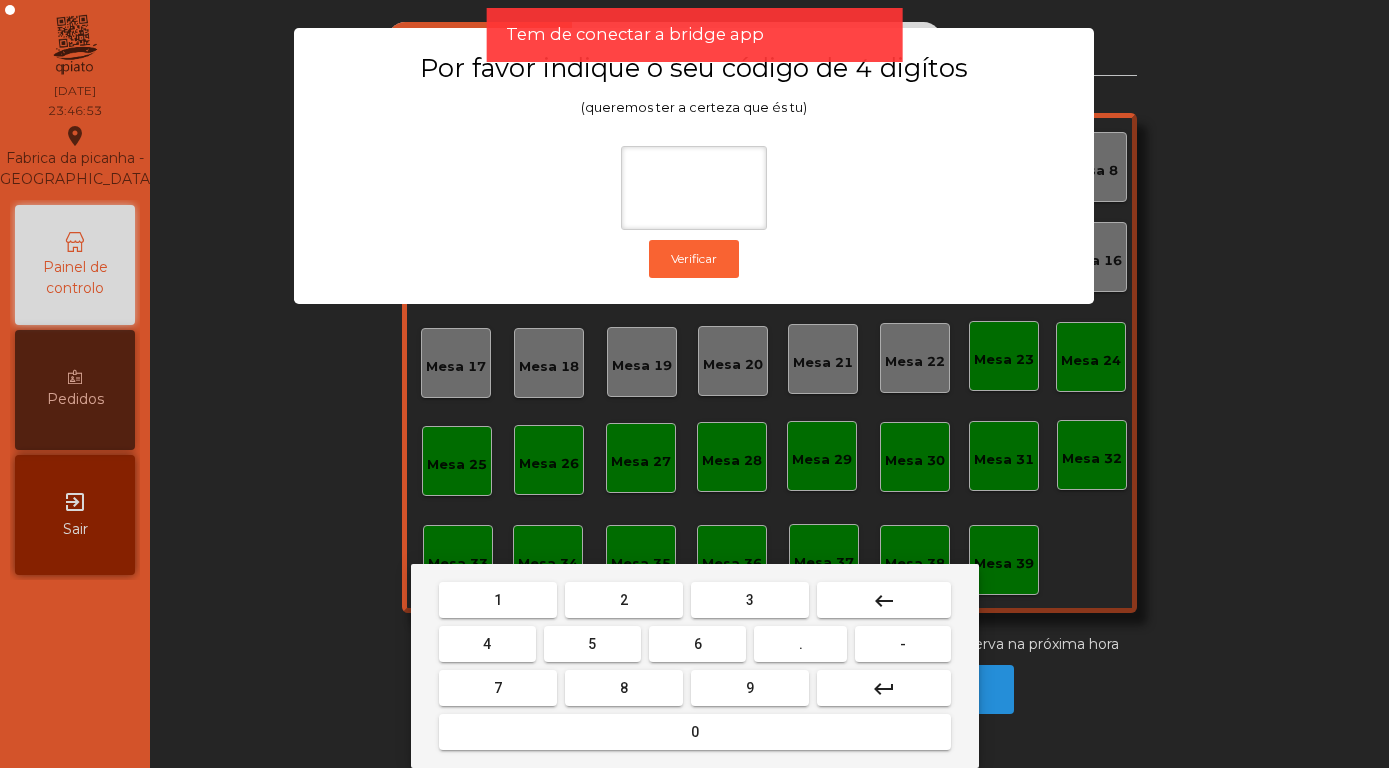 click on "8" at bounding box center (624, 688) 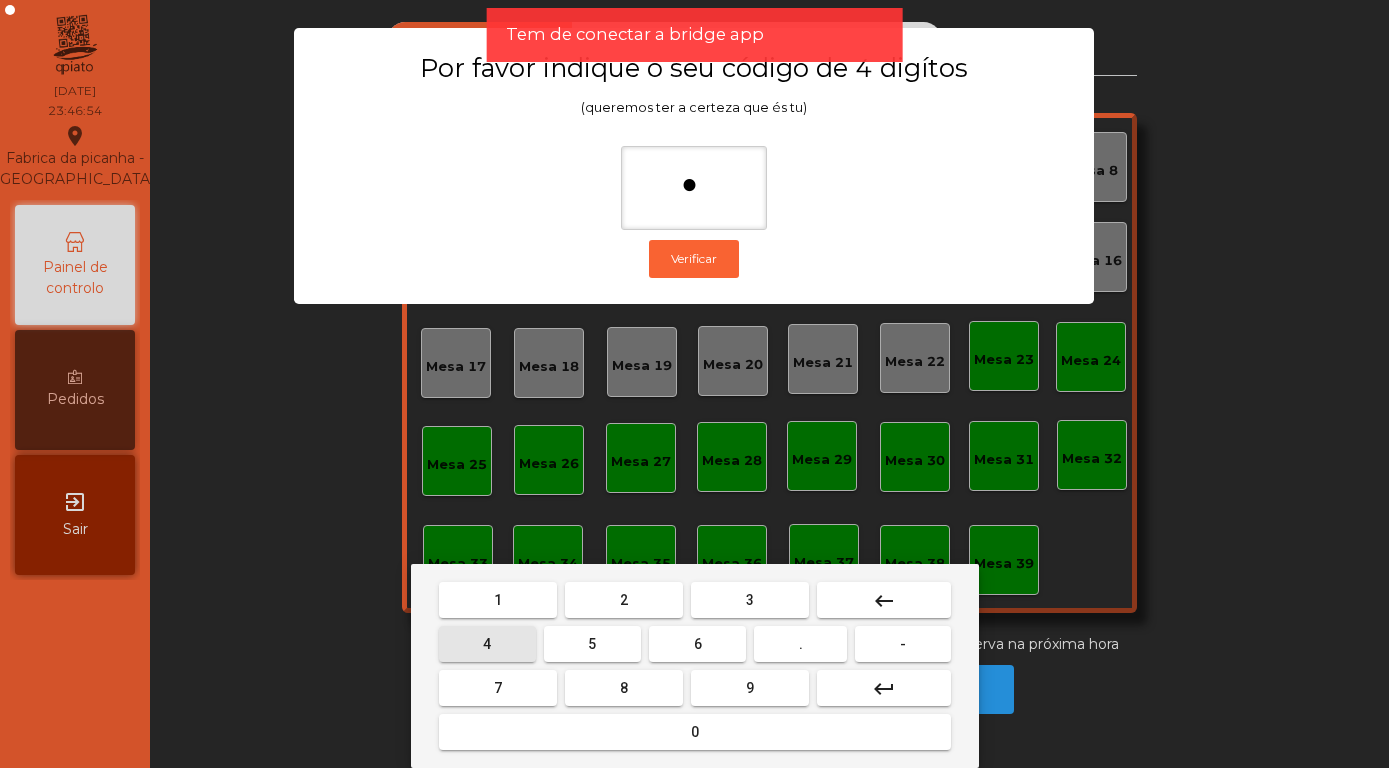 click on "4" at bounding box center [487, 644] 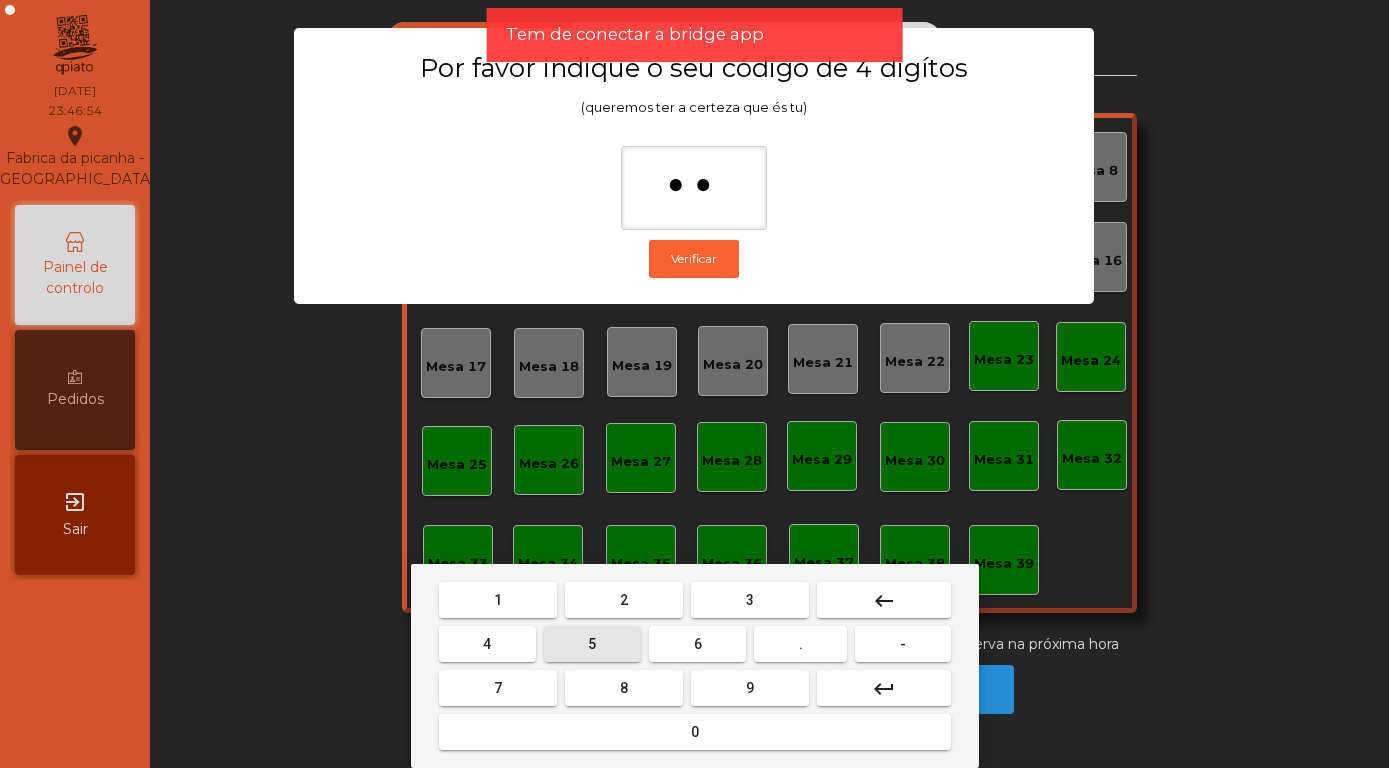 click on "5" at bounding box center [592, 644] 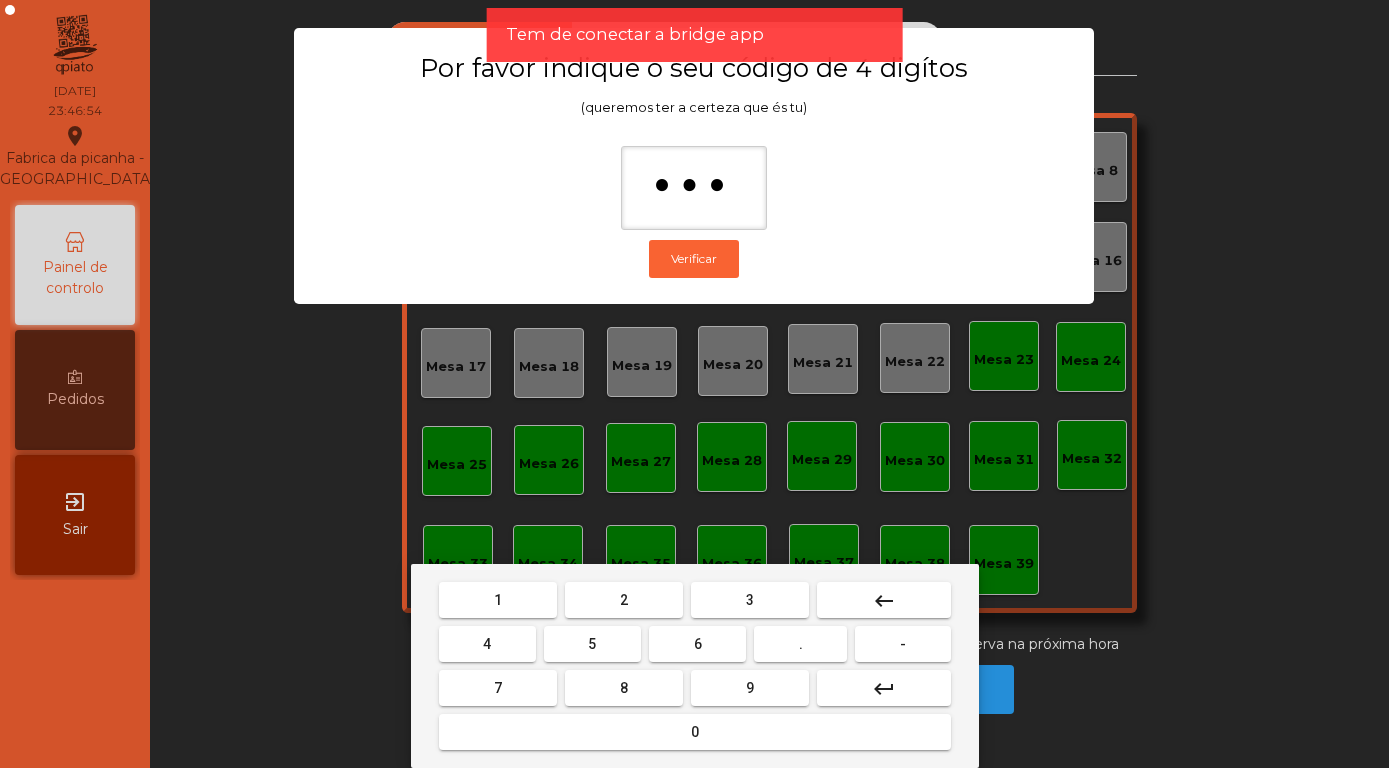 click on "7" at bounding box center [498, 688] 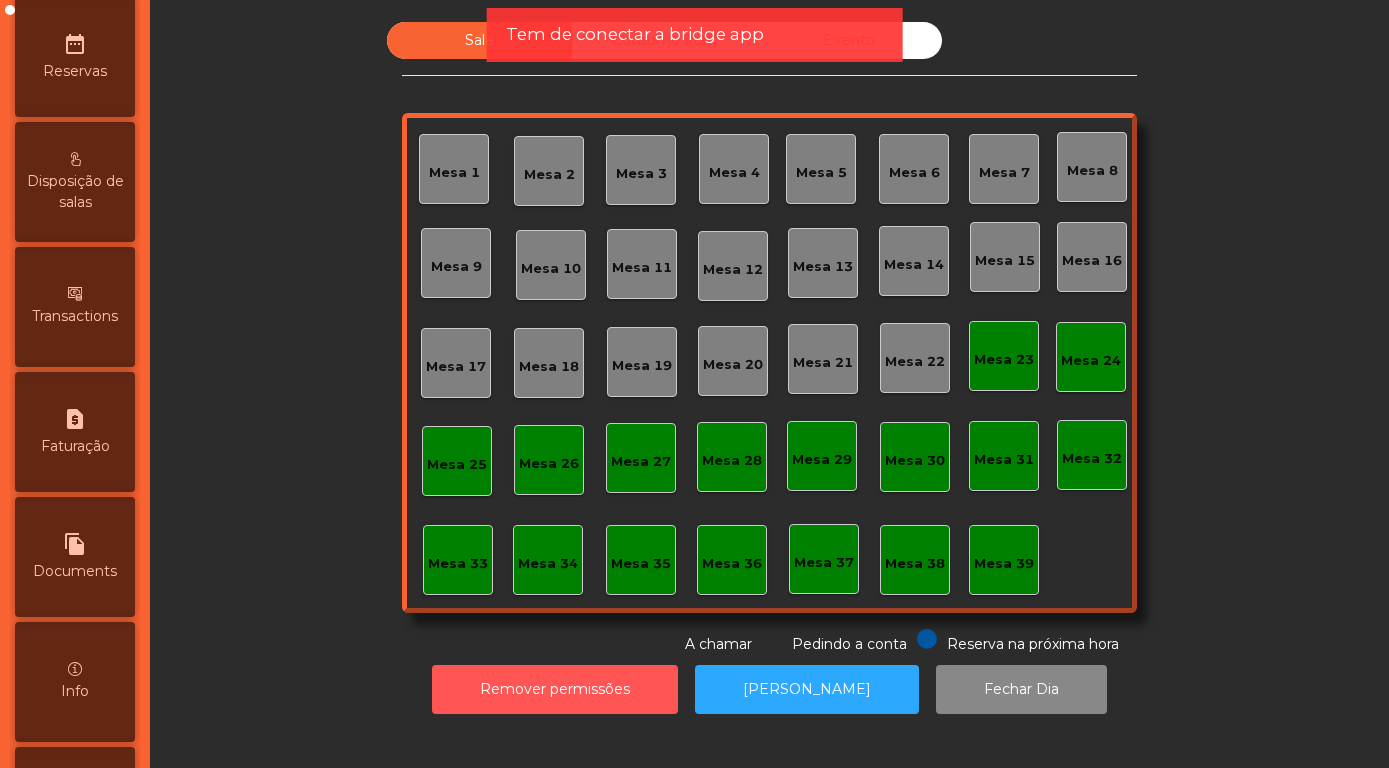 scroll, scrollTop: 948, scrollLeft: 0, axis: vertical 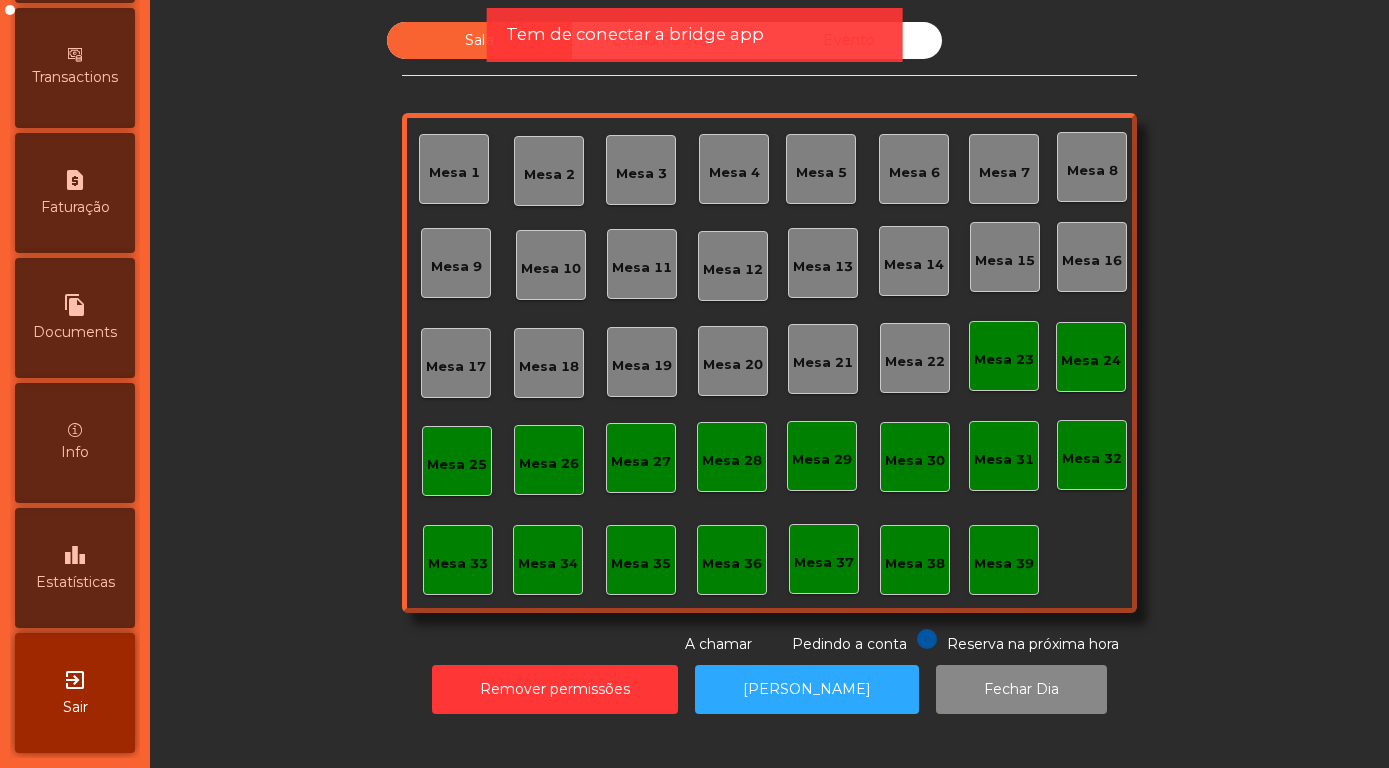 click on "leaderboard  Estatísticas" at bounding box center [75, 568] 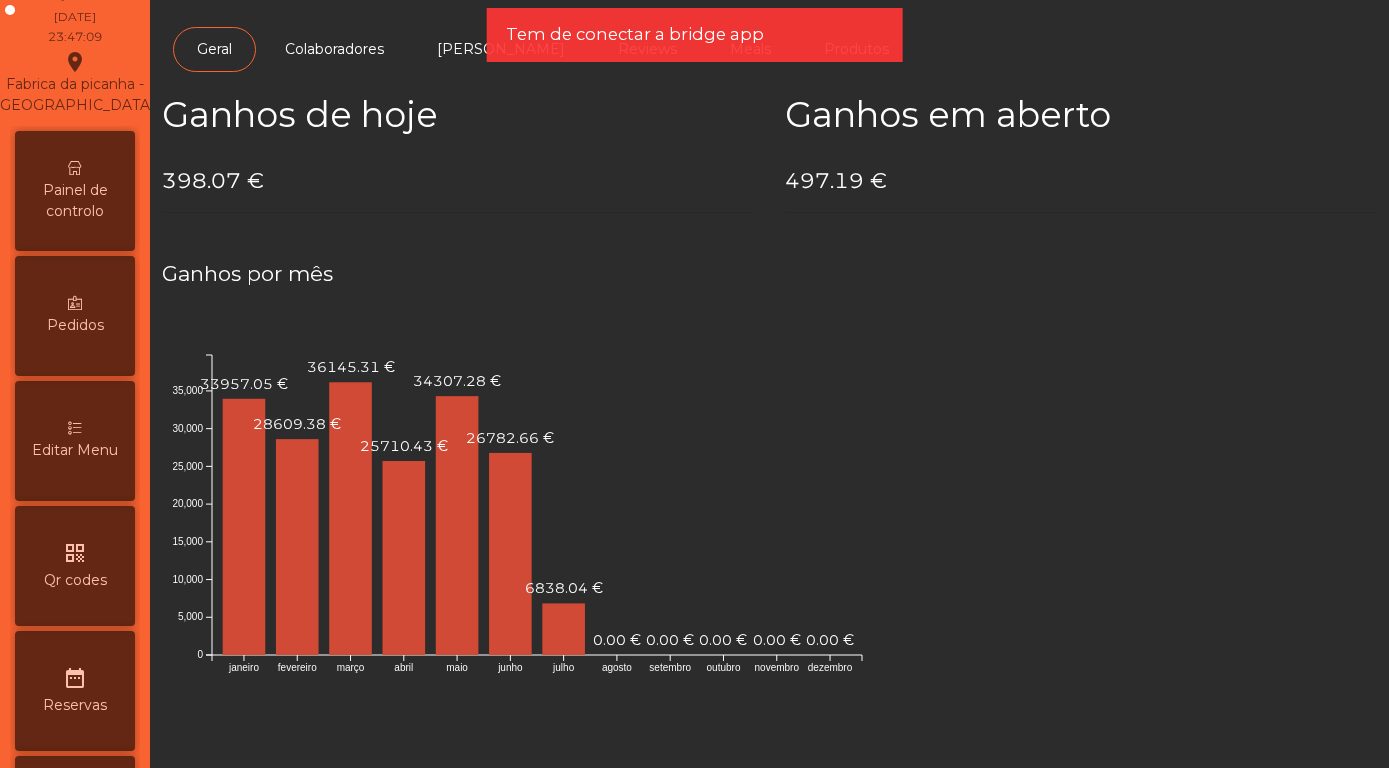 scroll, scrollTop: 0, scrollLeft: 0, axis: both 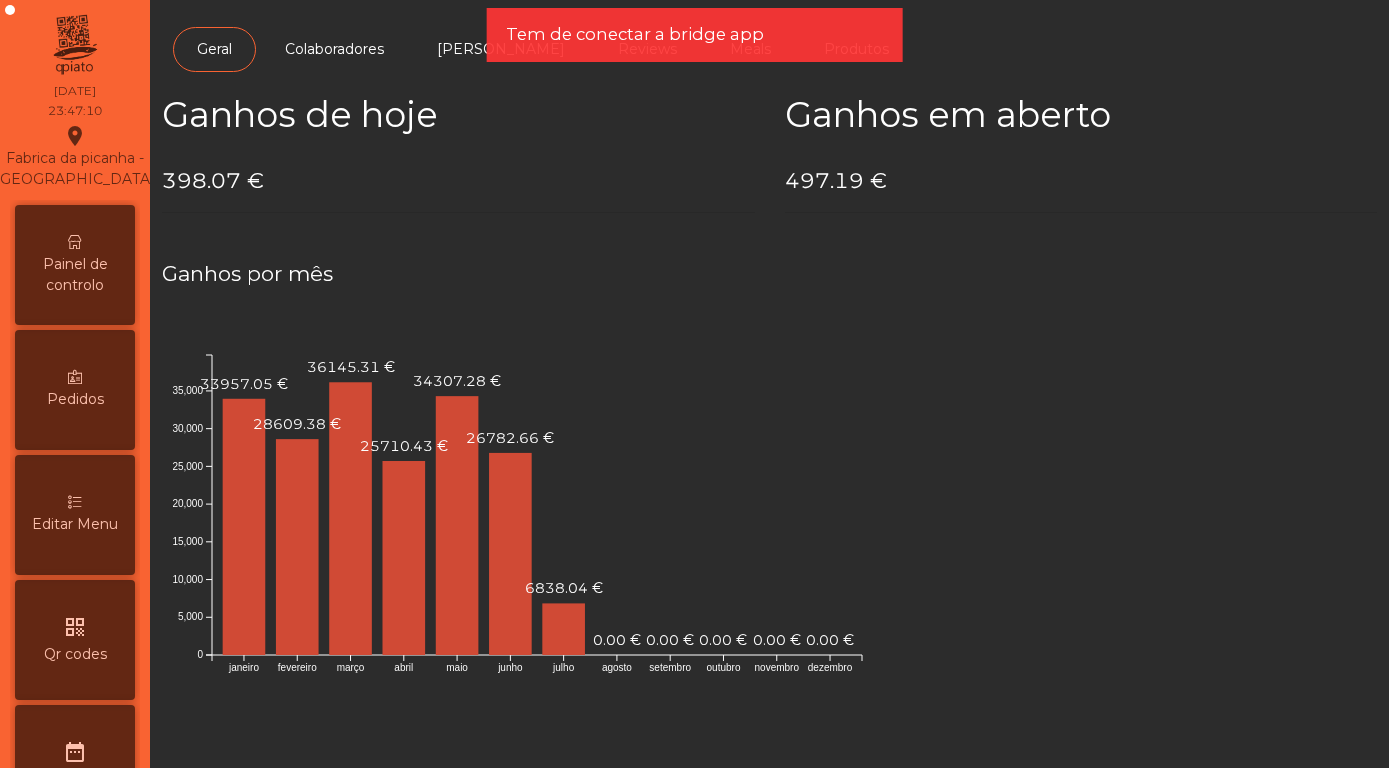 click on "Painel de controlo" at bounding box center (75, 275) 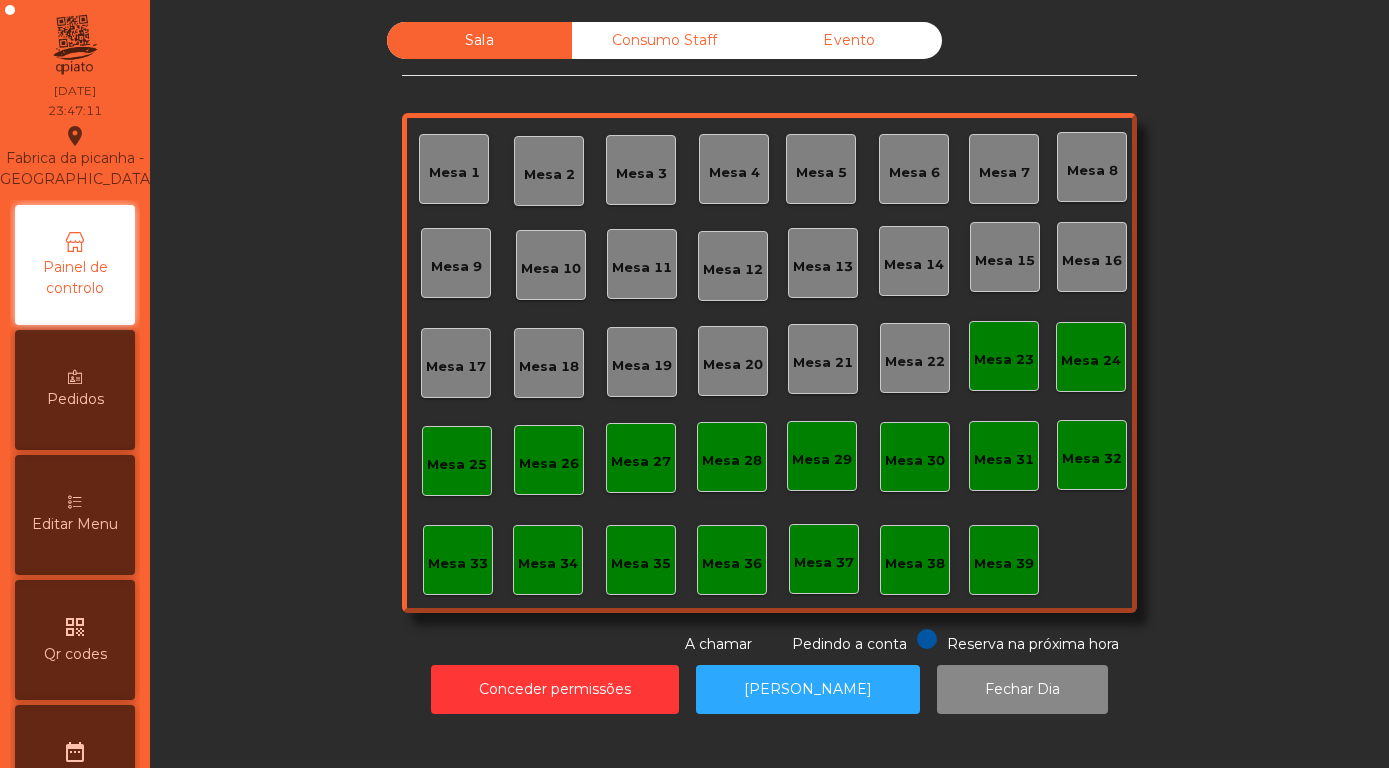 click on "Sala   Consumo Staff   Evento   Mesa 1   [GEOGRAPHIC_DATA] 3   Mesa 4   Mesa 5   Mesa 6   [GEOGRAPHIC_DATA] 8   [GEOGRAPHIC_DATA] 10   [GEOGRAPHIC_DATA] 12   [GEOGRAPHIC_DATA] [GEOGRAPHIC_DATA] 15   [GEOGRAPHIC_DATA] 17   [GEOGRAPHIC_DATA] 19   [GEOGRAPHIC_DATA] 20   [GEOGRAPHIC_DATA] 21   [GEOGRAPHIC_DATA] 22   [GEOGRAPHIC_DATA] [GEOGRAPHIC_DATA] [GEOGRAPHIC_DATA] [GEOGRAPHIC_DATA] 26   [GEOGRAPHIC_DATA] 28   [GEOGRAPHIC_DATA] 30   [GEOGRAPHIC_DATA] 31   [GEOGRAPHIC_DATA] 33   [GEOGRAPHIC_DATA] [GEOGRAPHIC_DATA] 36   [GEOGRAPHIC_DATA] 38   Mesa 39  Reserva na próxima hora Pedindo a conta A chamar" 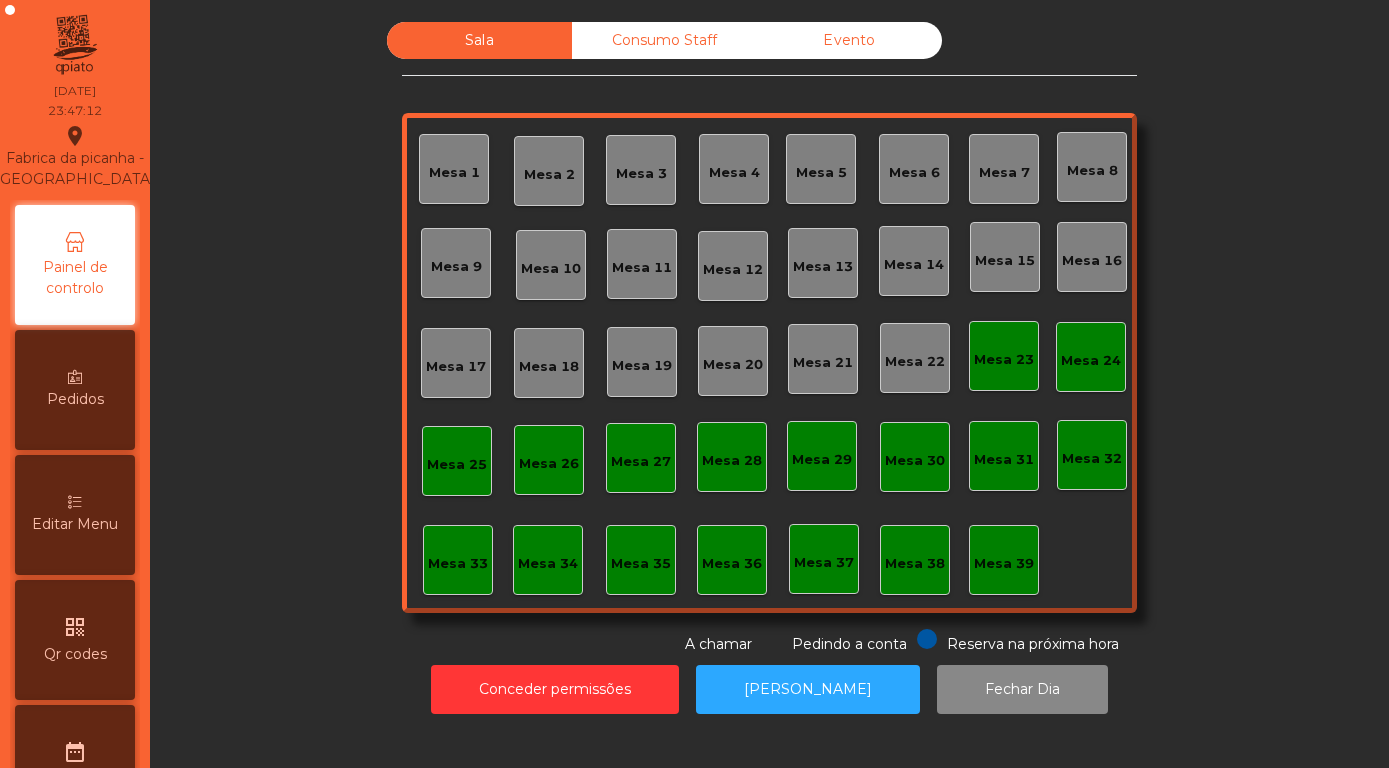 click on "Evento" 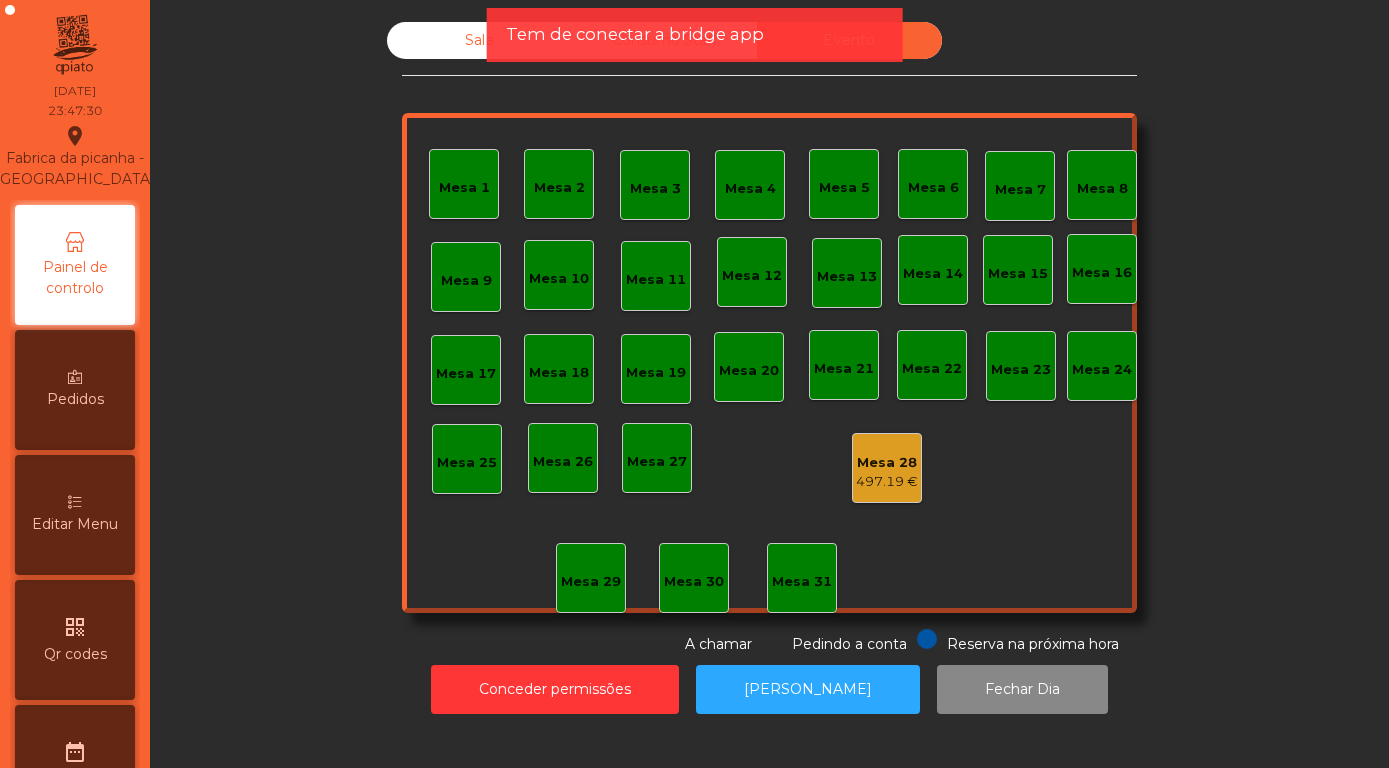 click on "497.19 €" 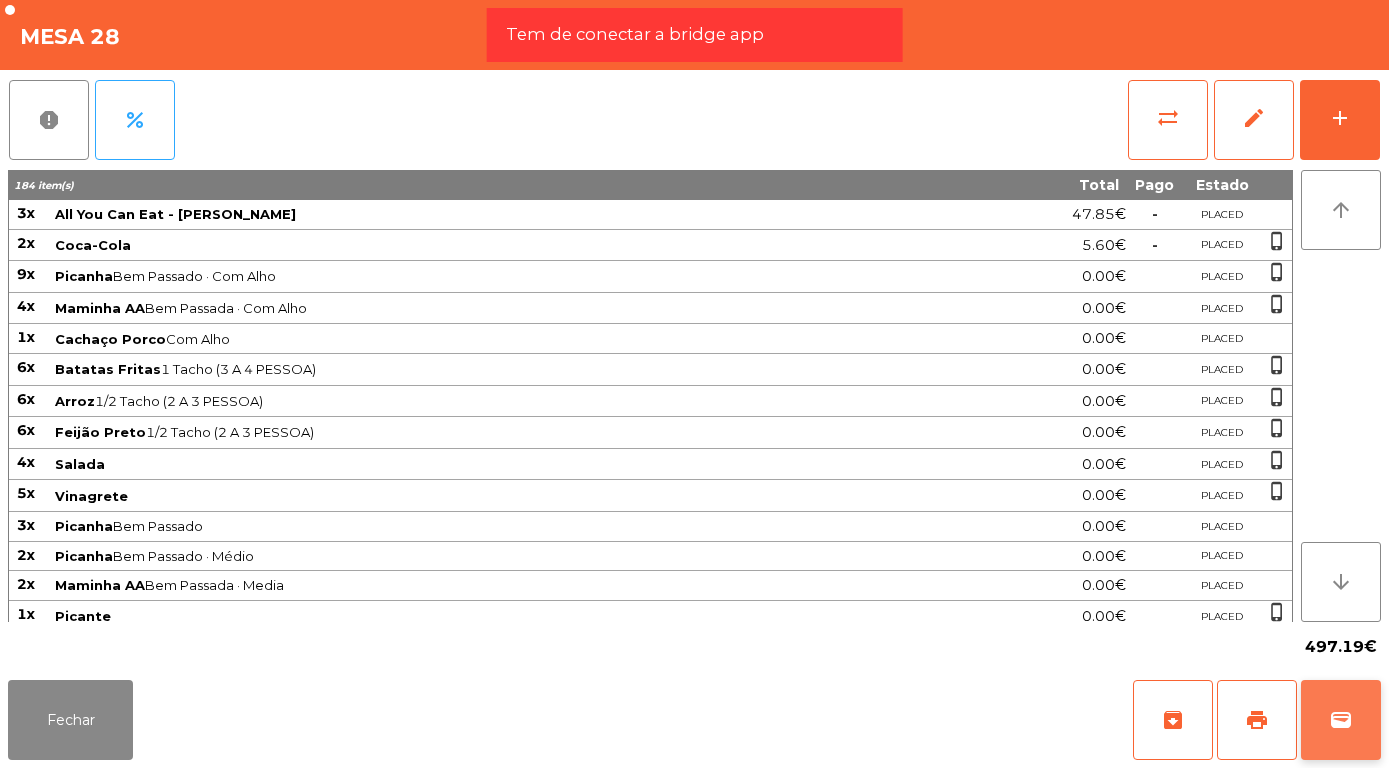 click on "wallet" 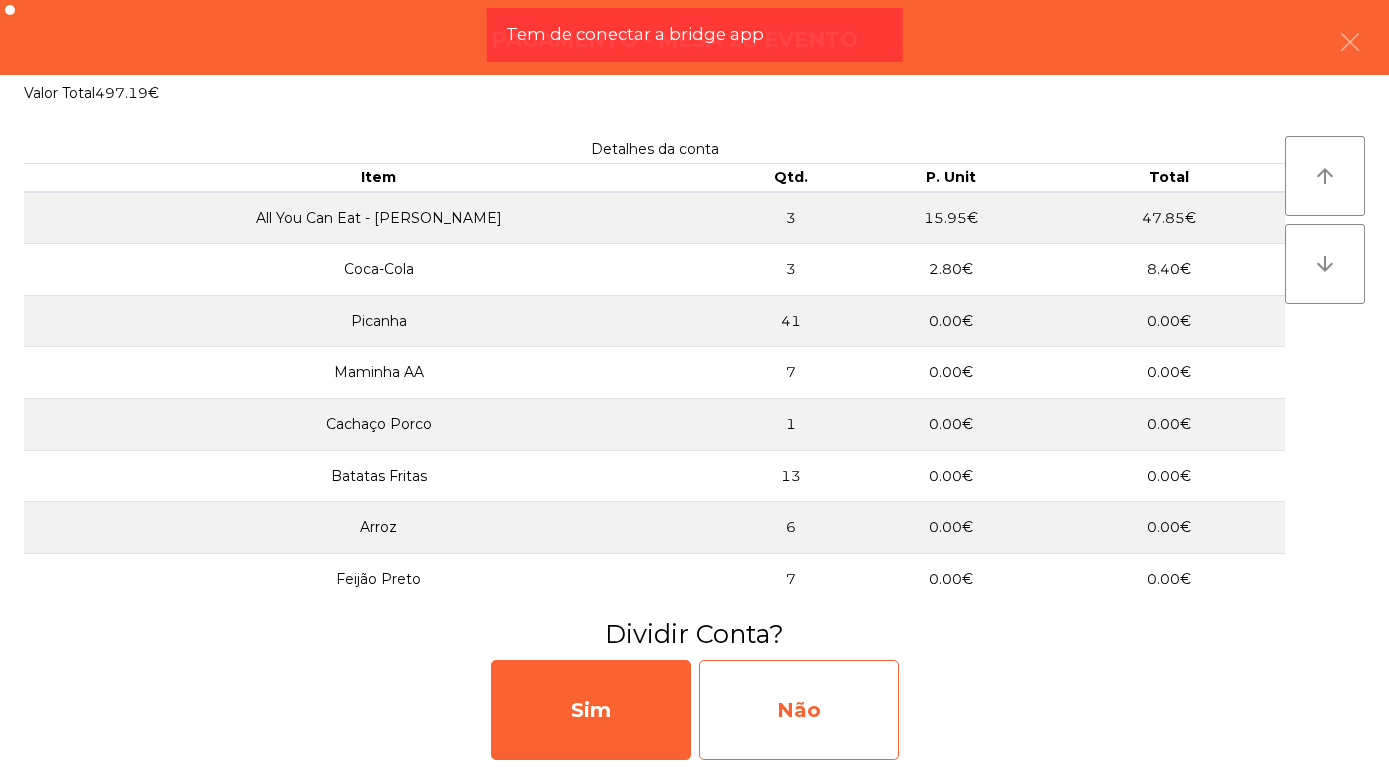 click on "Não" 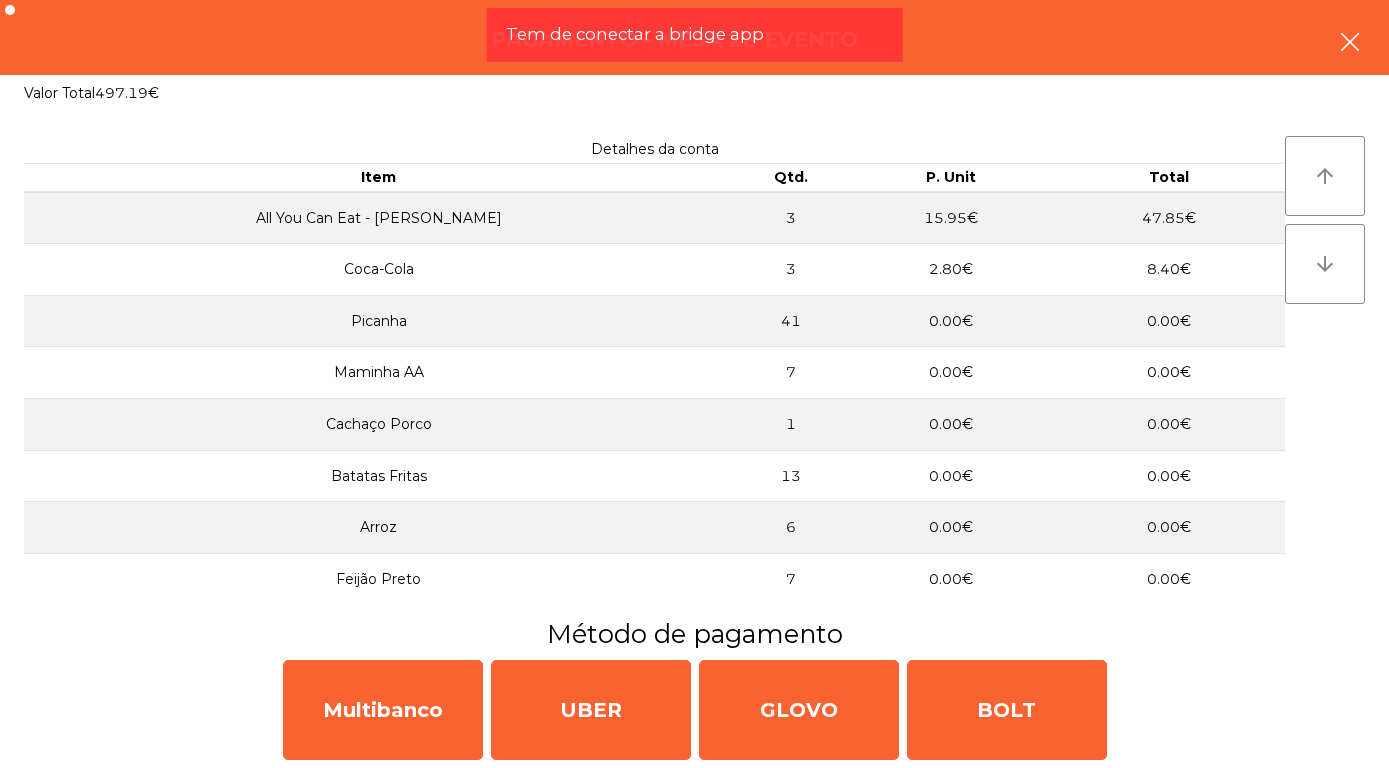 click 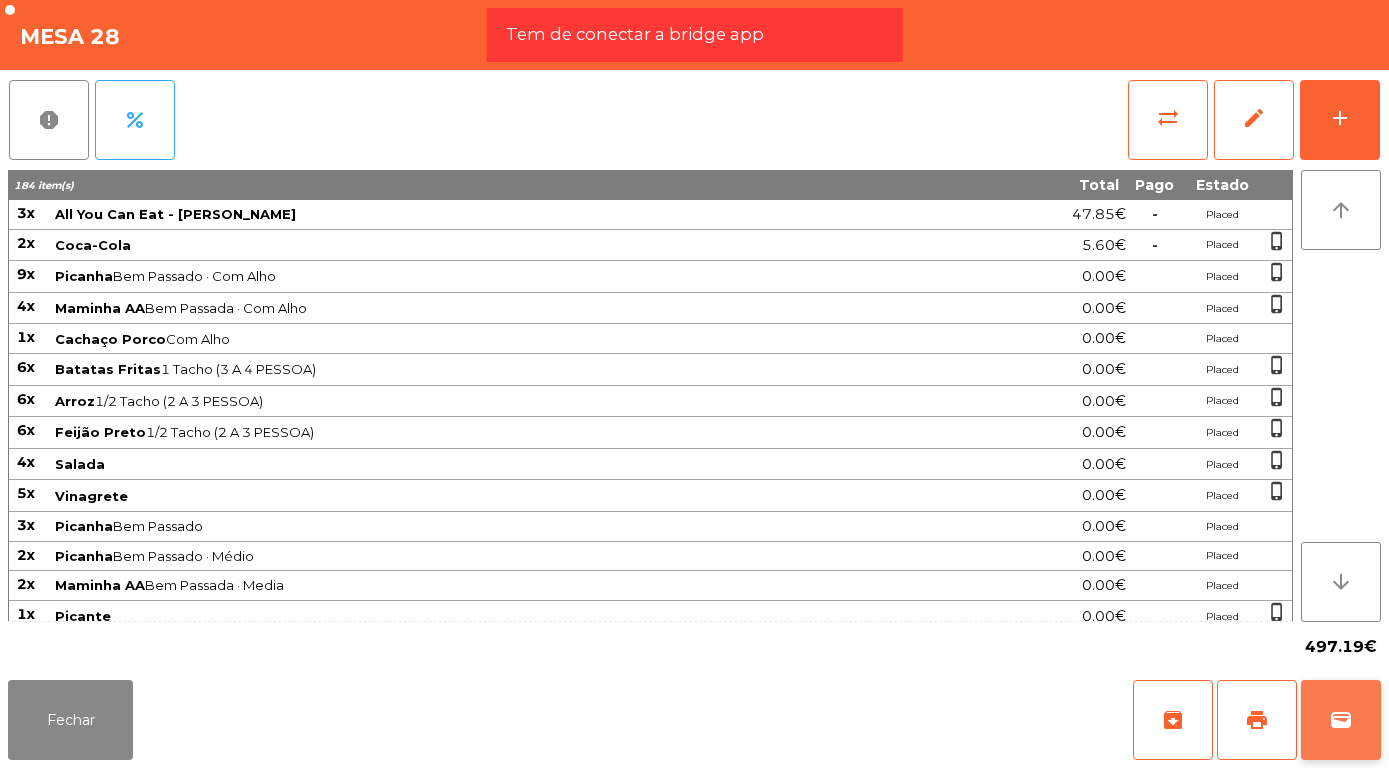 click on "wallet" 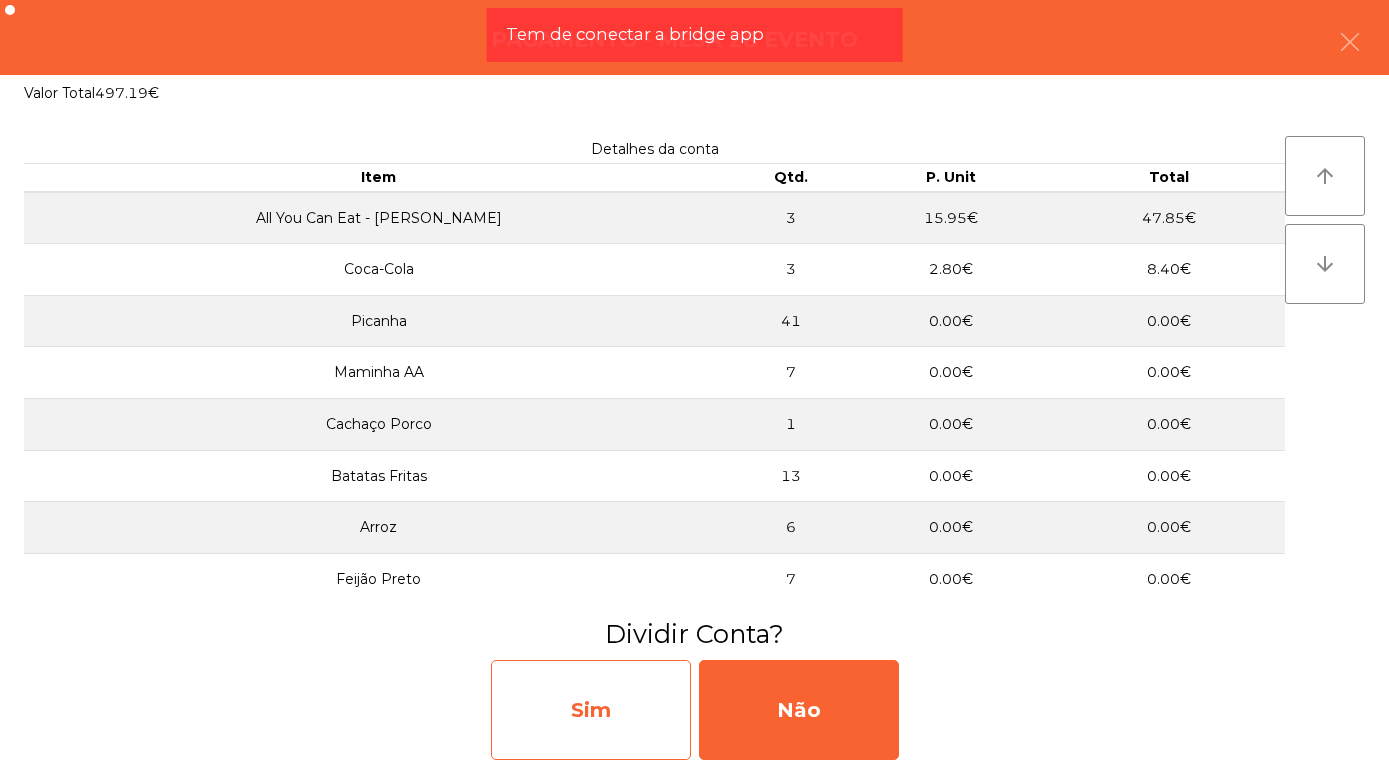 click on "Sim" 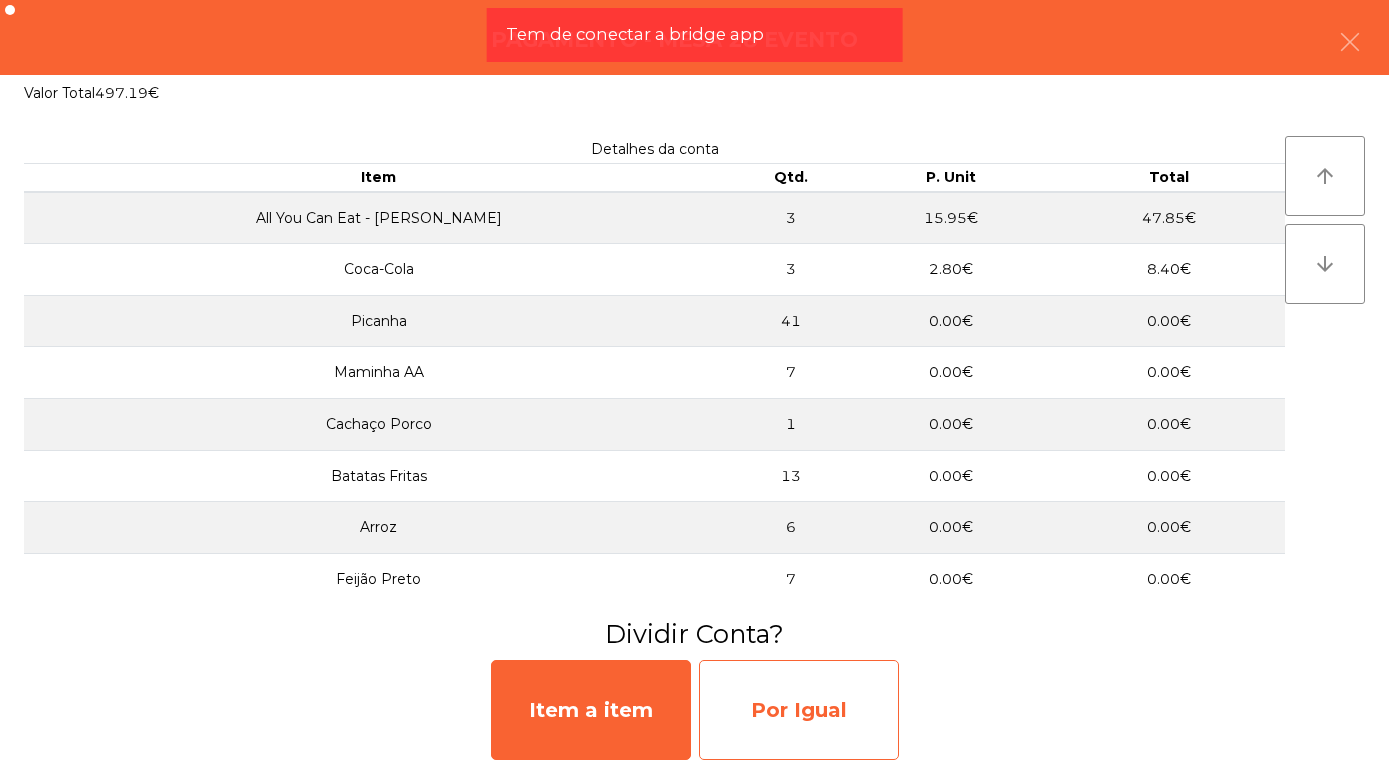 click on "Por Igual" 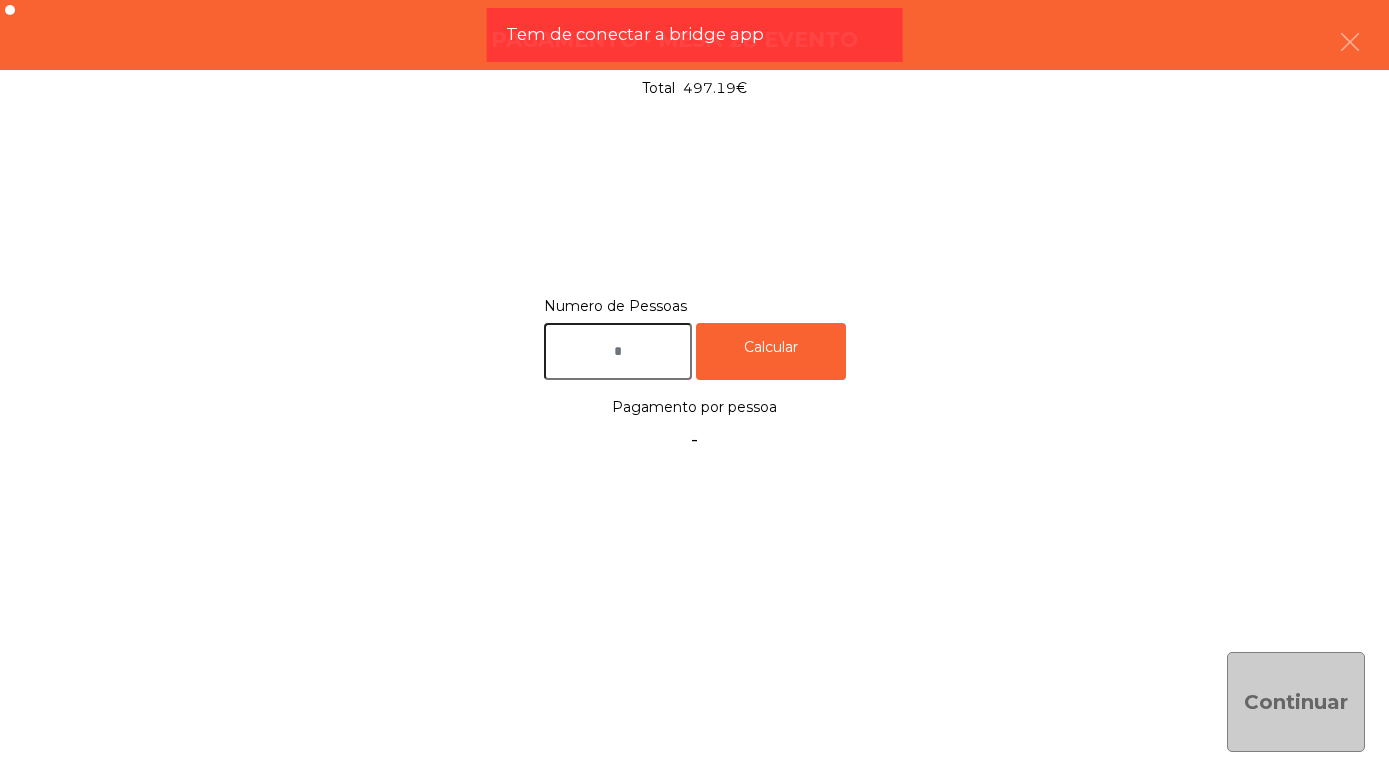 click 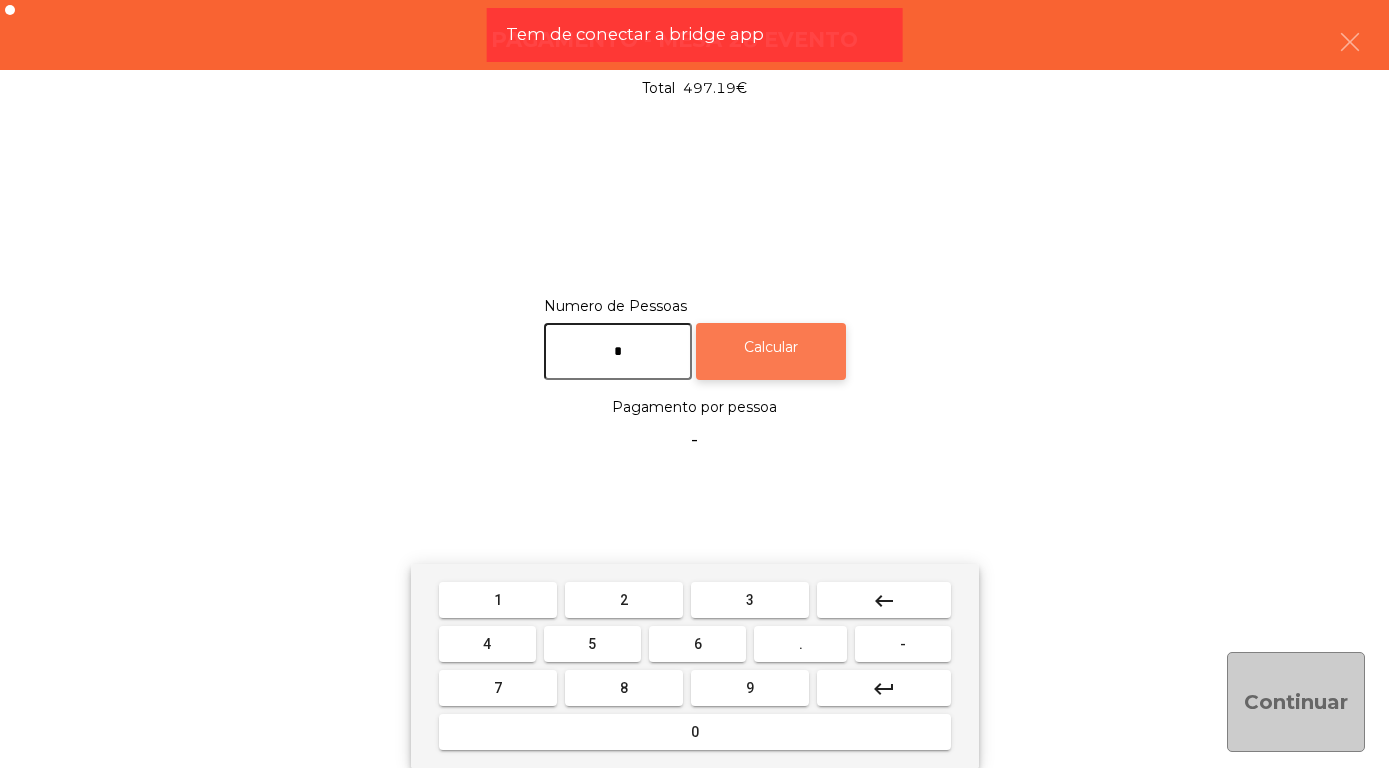 type on "*" 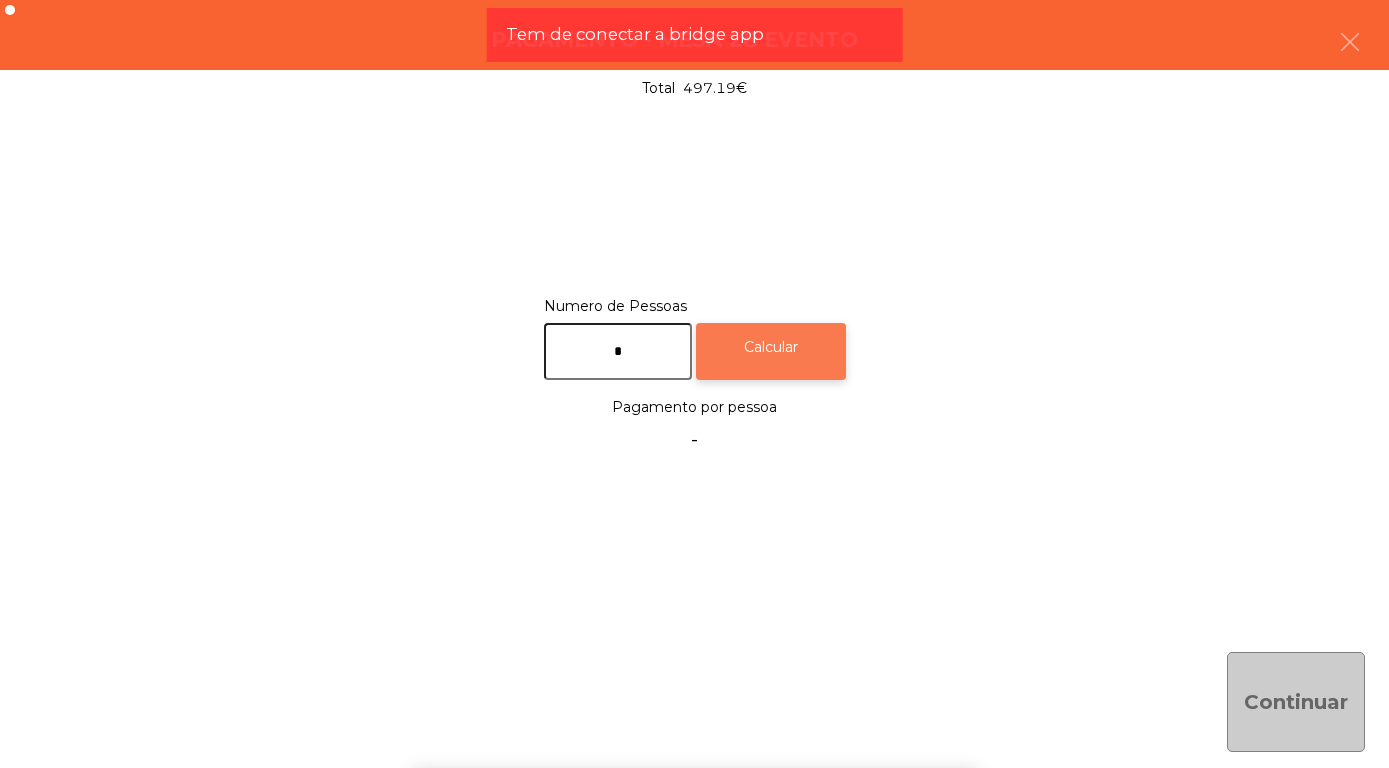 click on "Calcular" 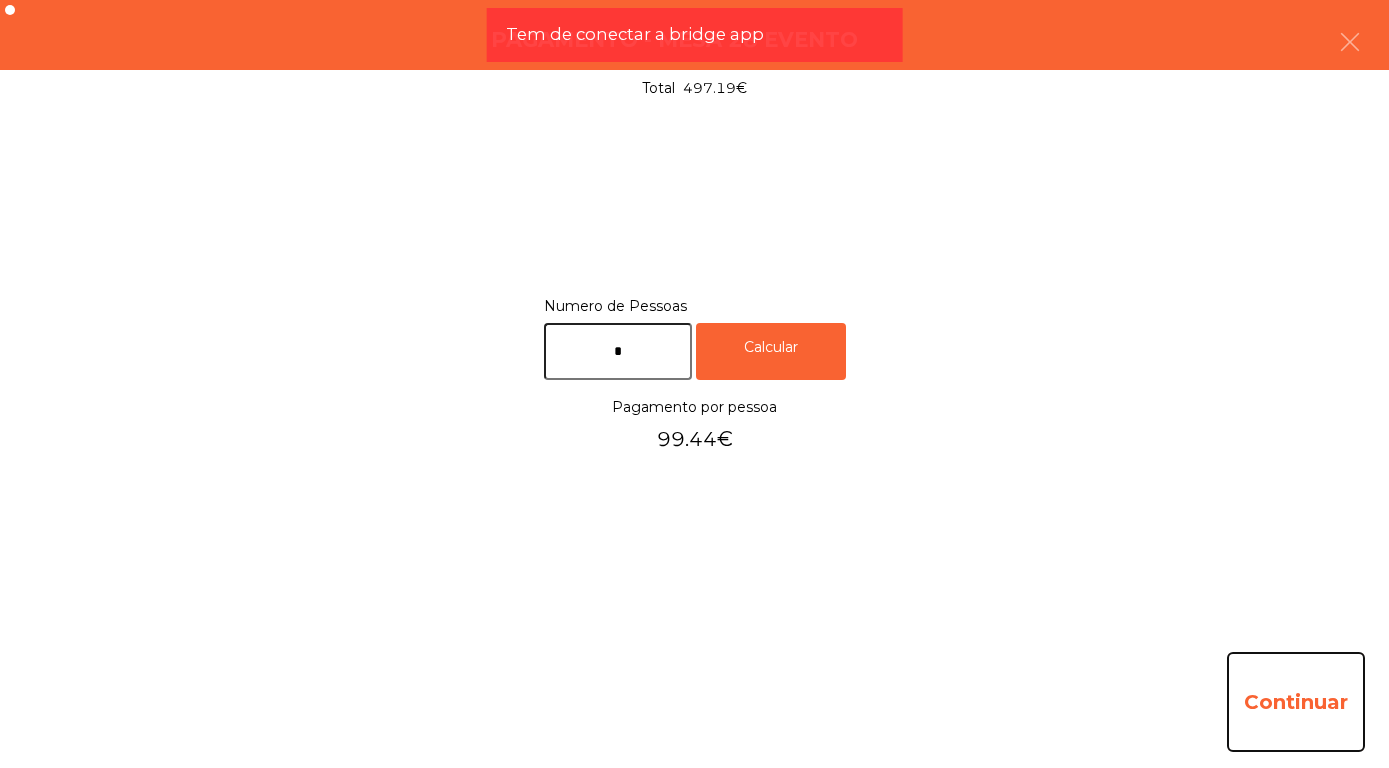 click on "Continuar" 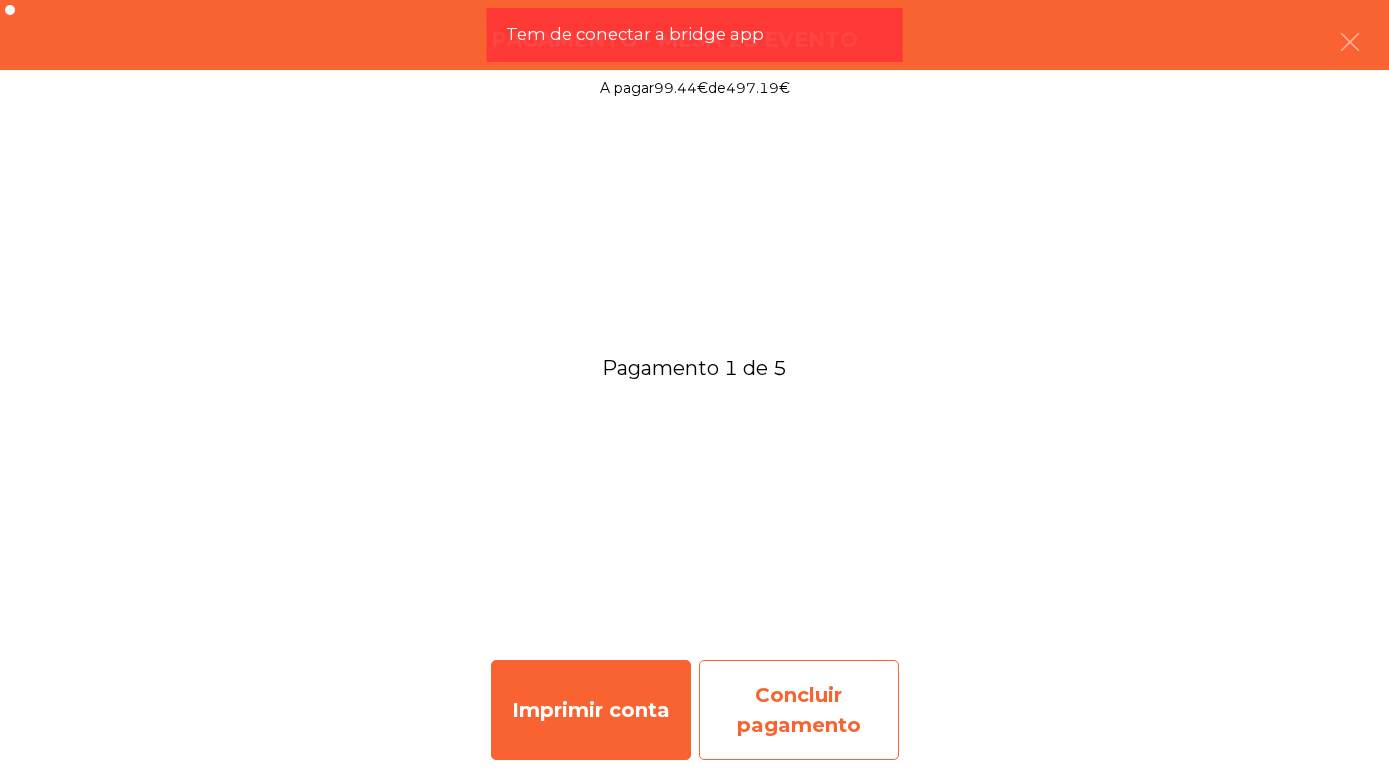 click on "Concluir pagamento" 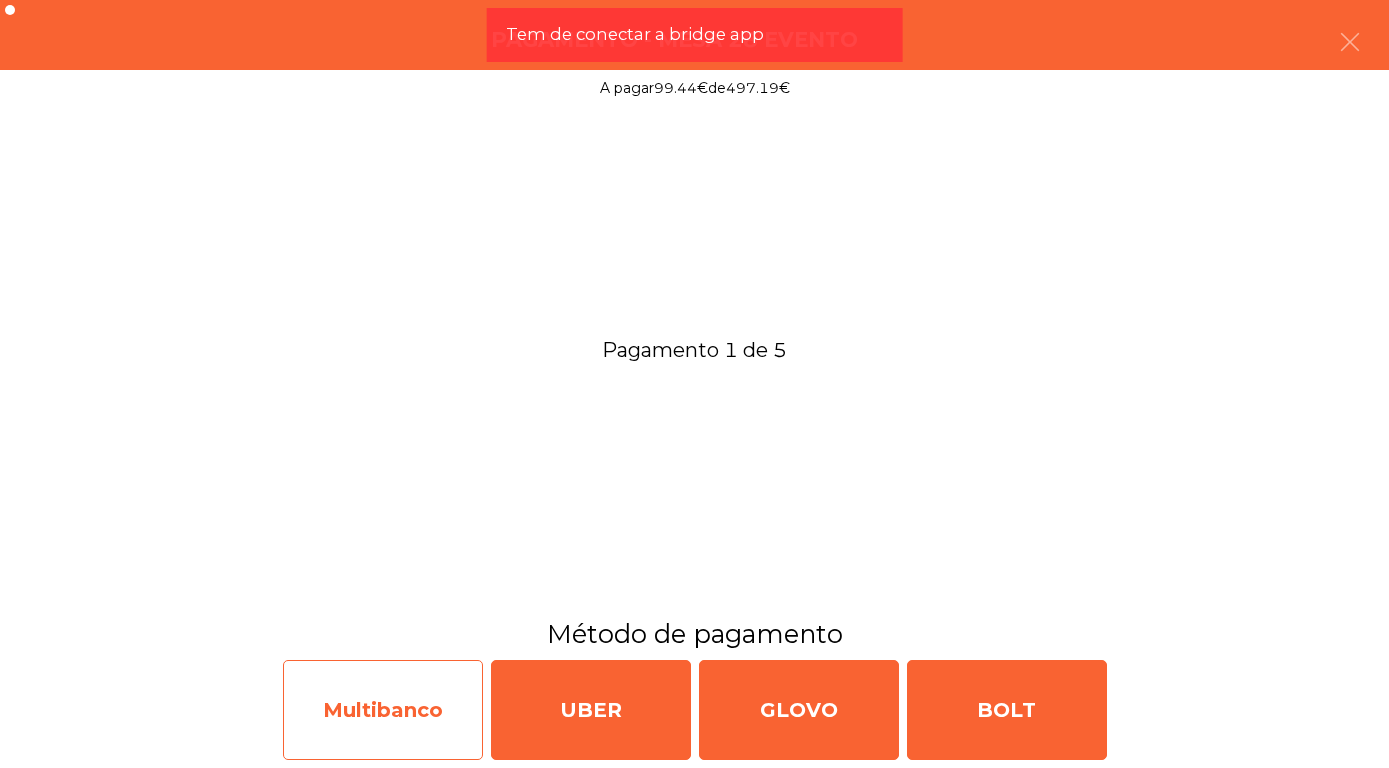 click on "Multibanco" 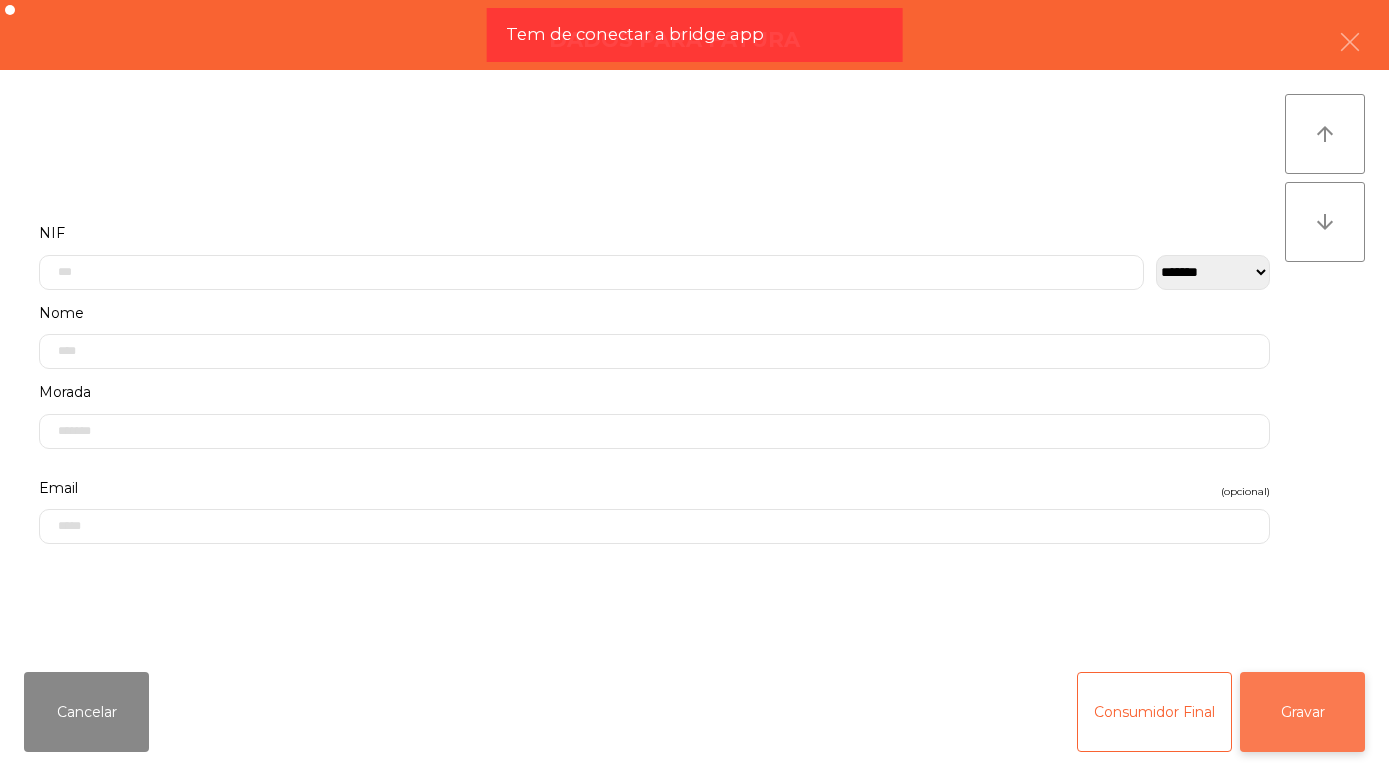 click on "Gravar" 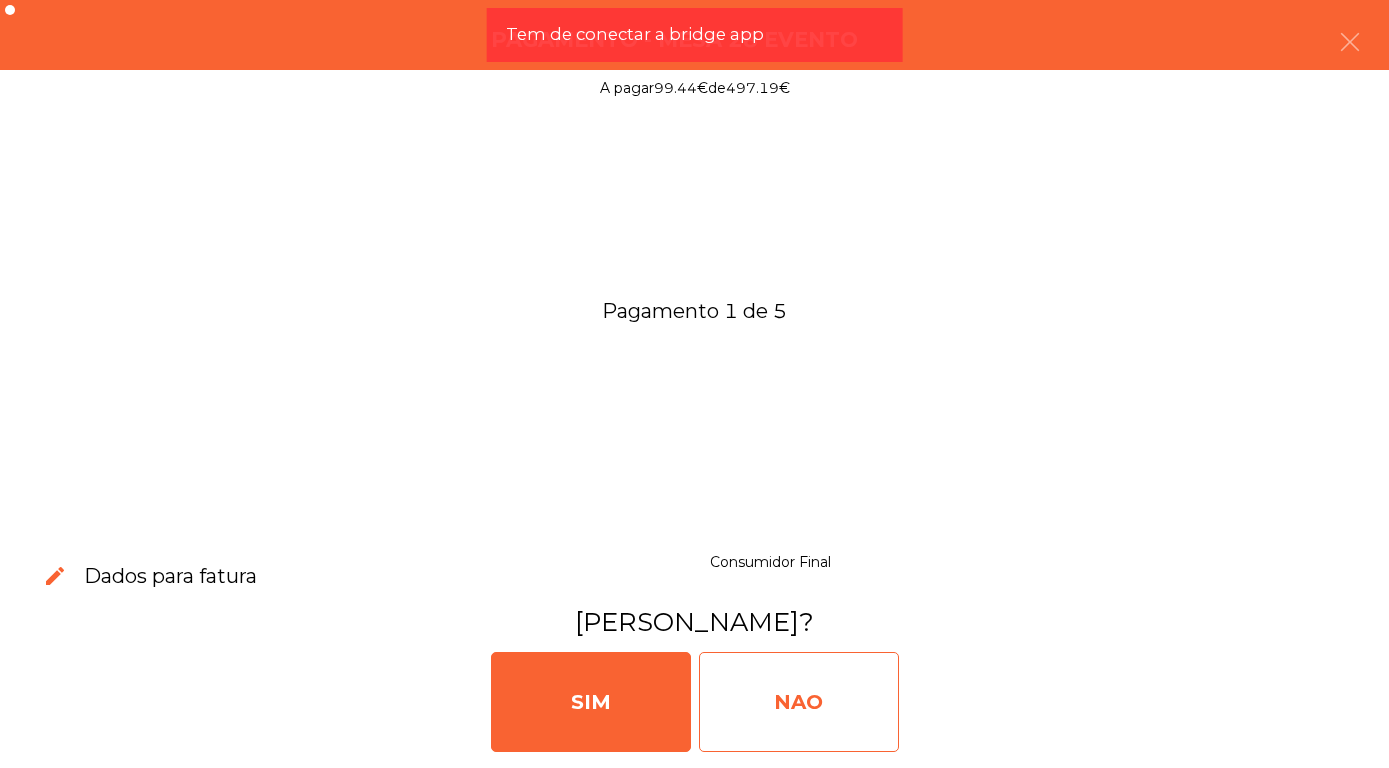 click on "NAO" 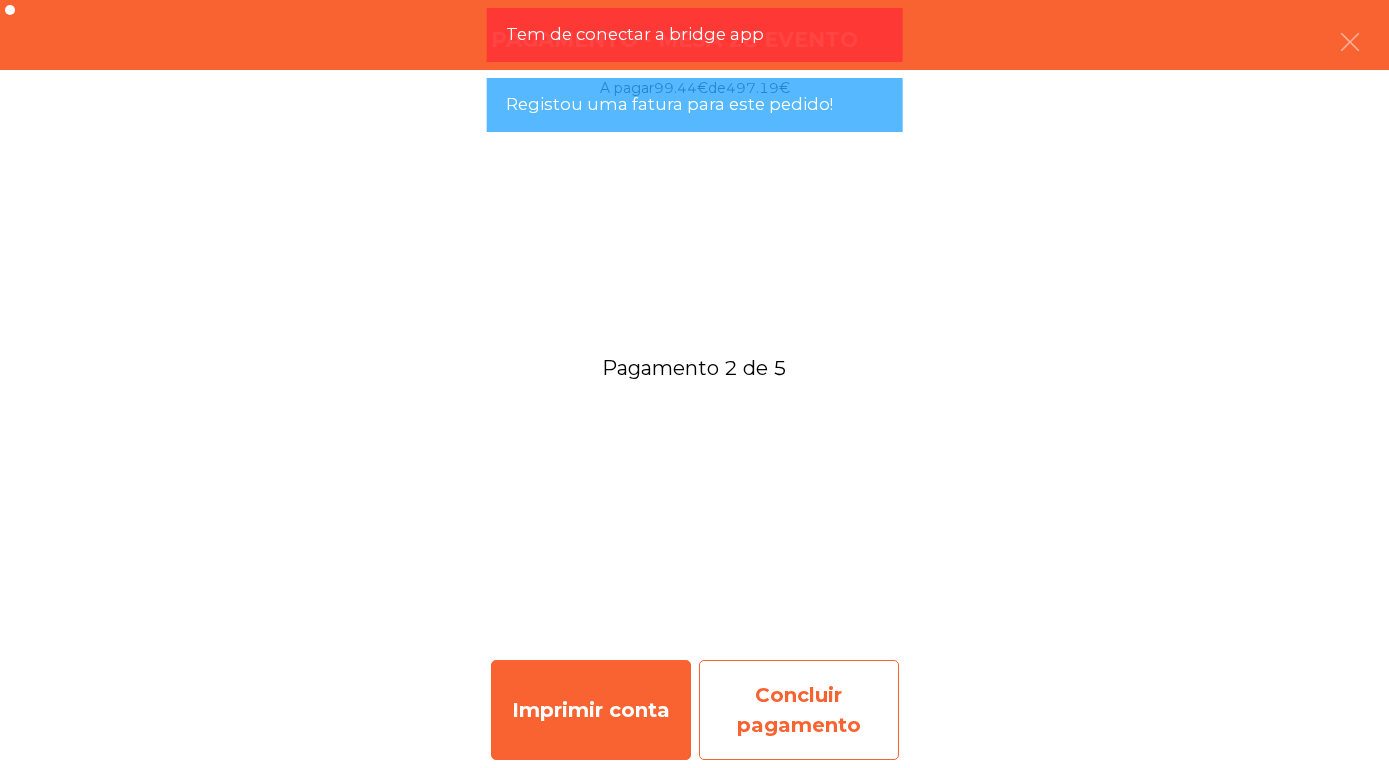 click on "Concluir pagamento" 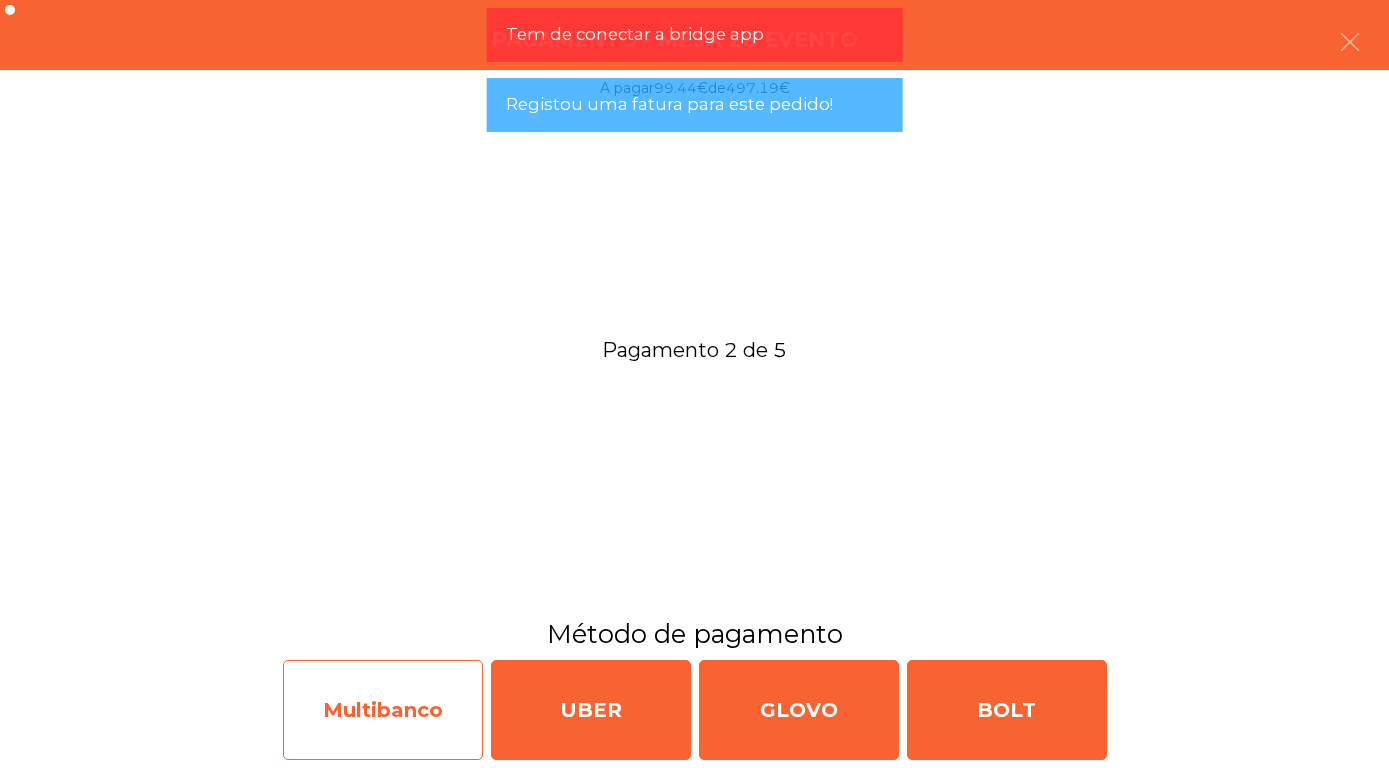 click on "Multibanco" 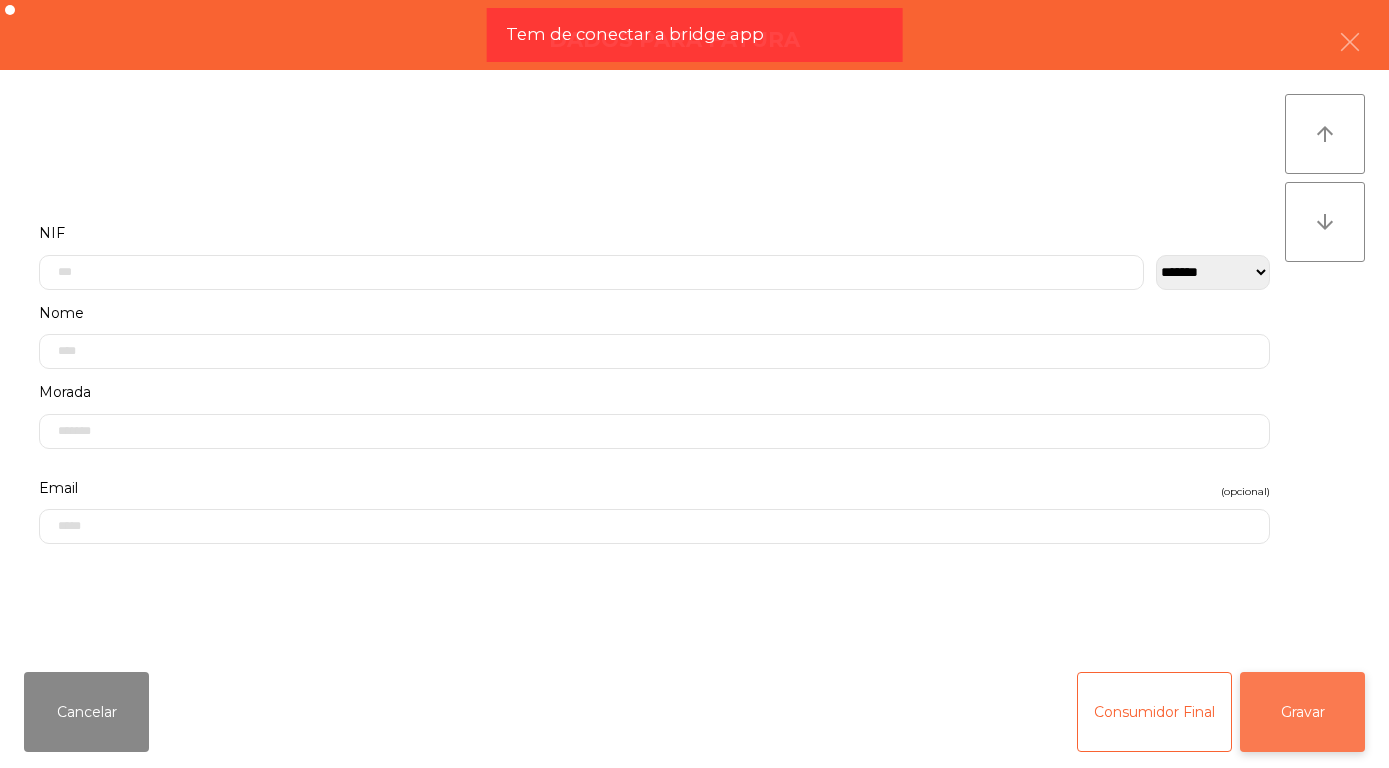 click on "Gravar" 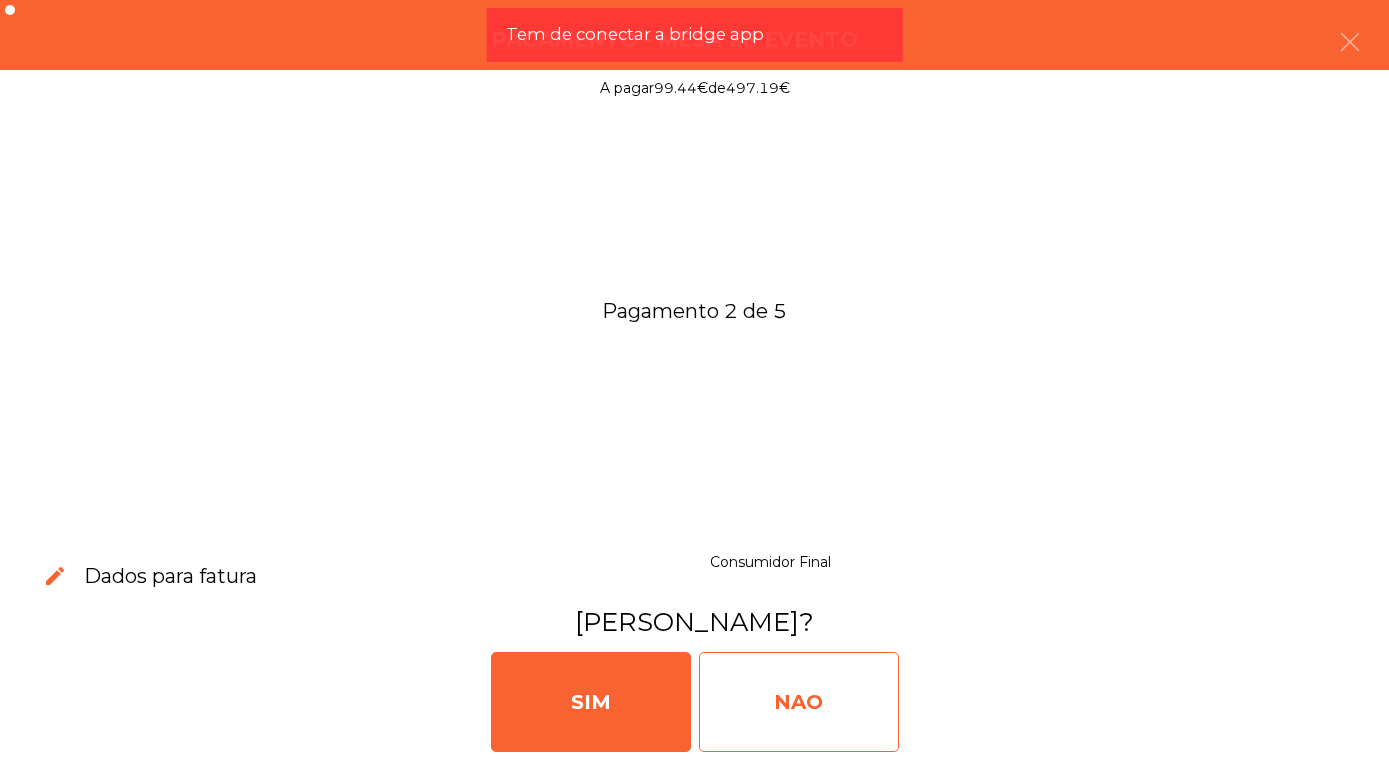 click on "NAO" 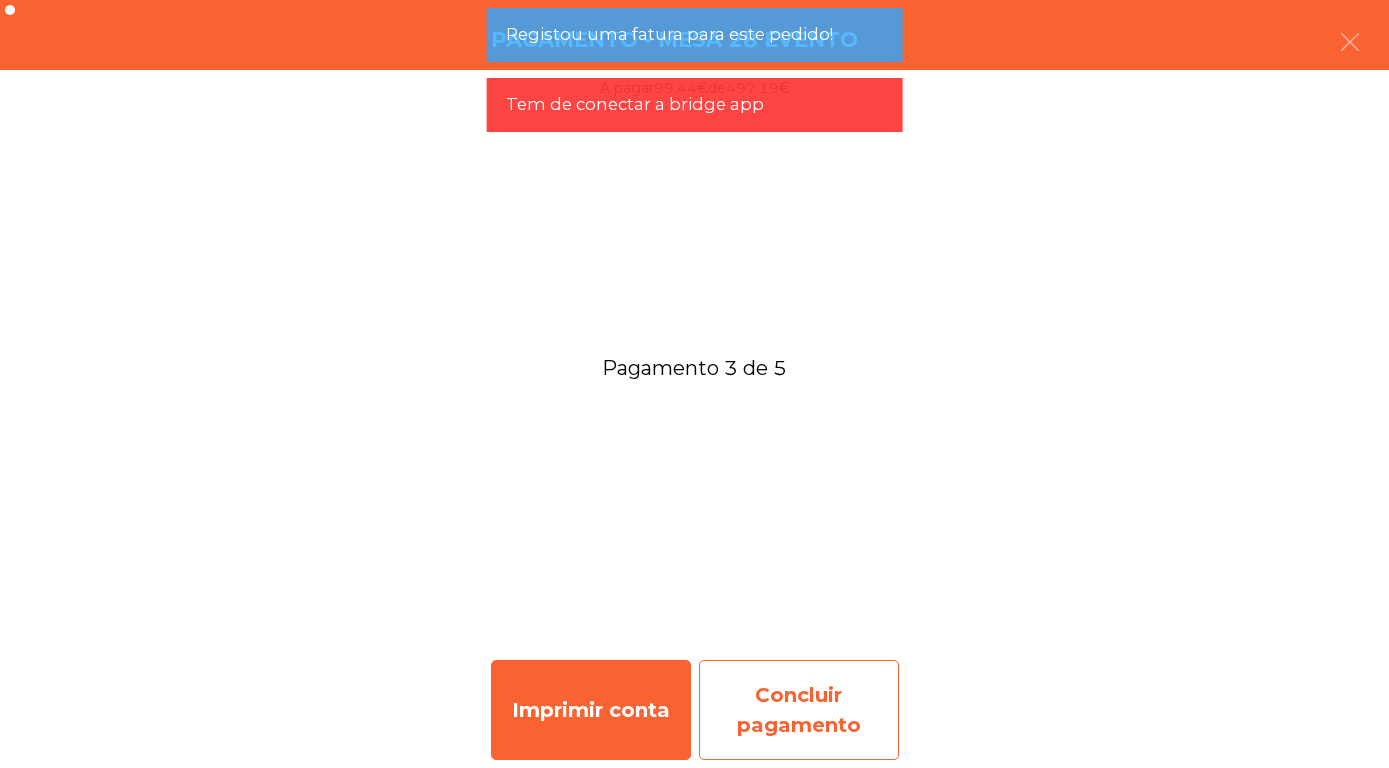 click on "Concluir pagamento" 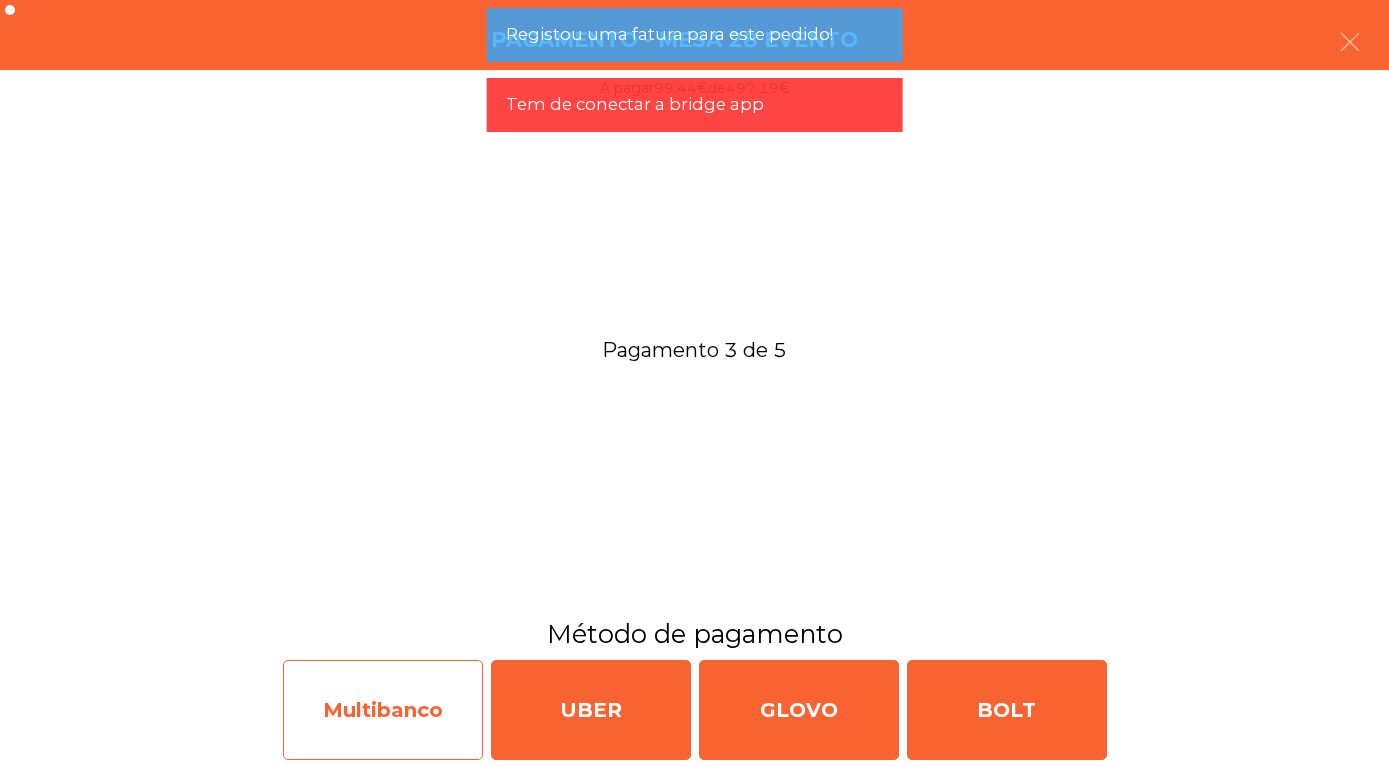click on "Multibanco" 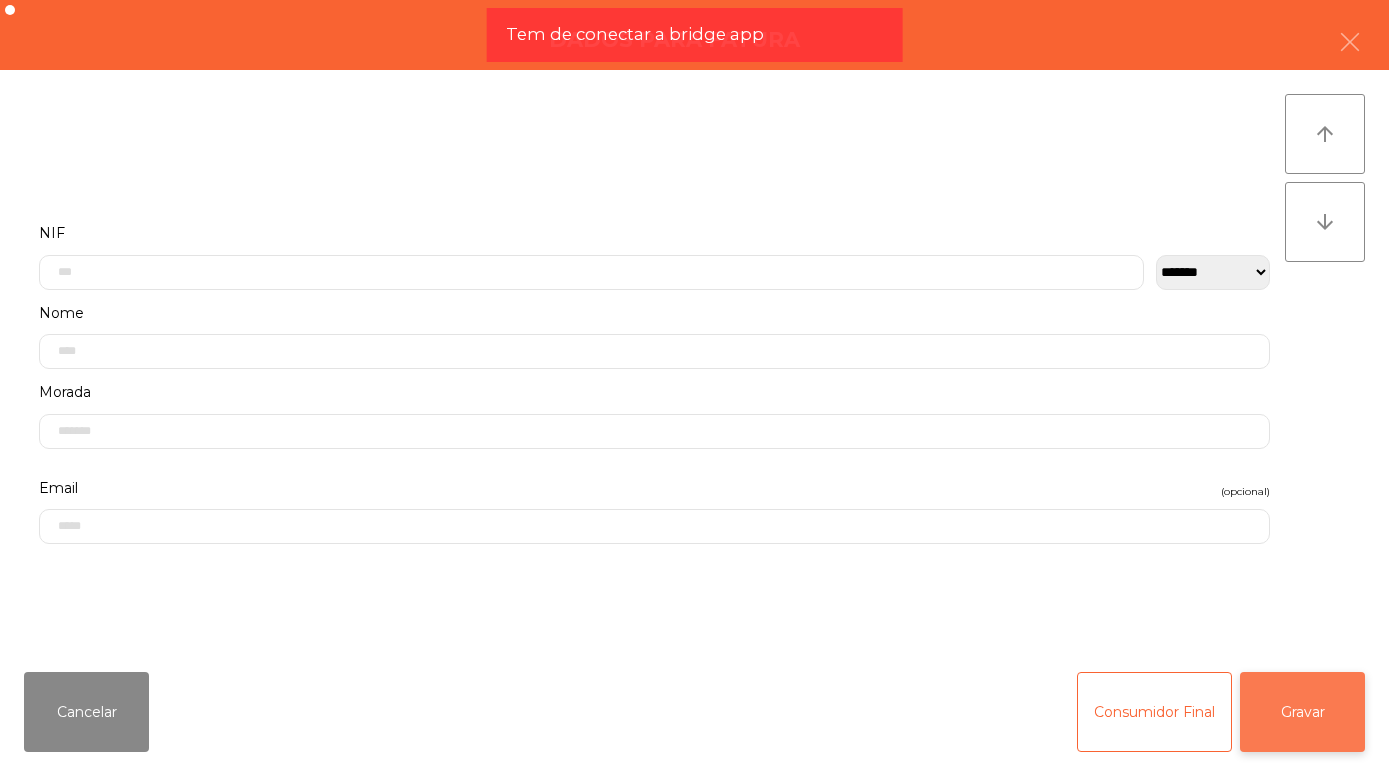 click on "Gravar" 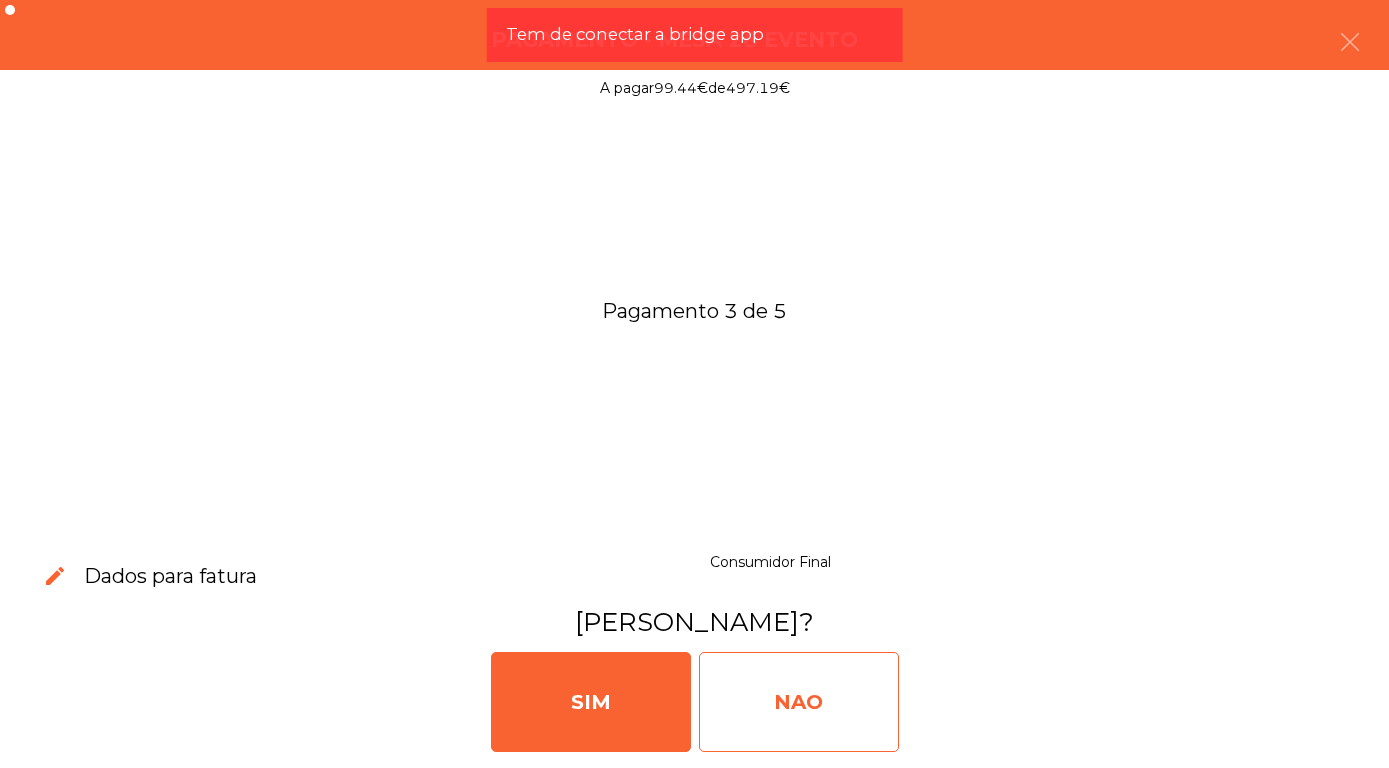 click on "NAO" 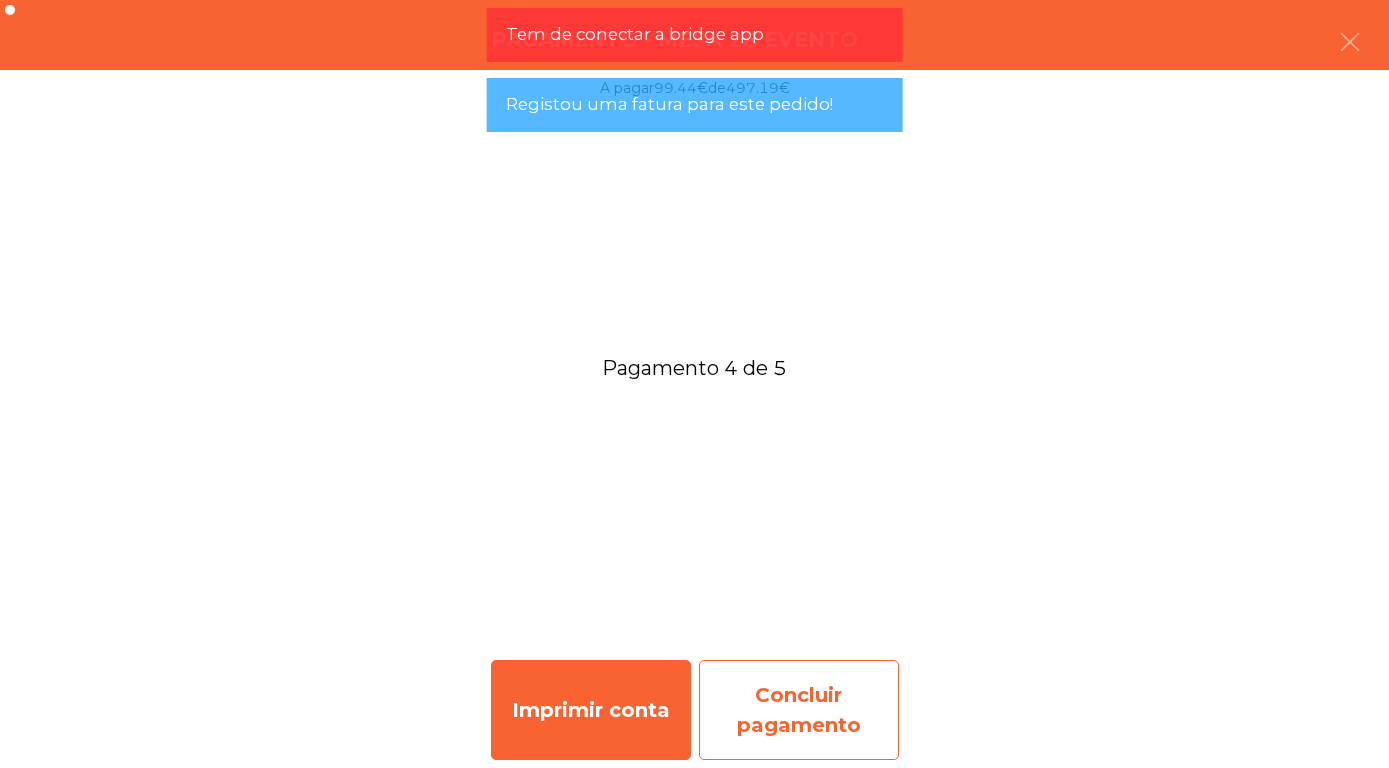 click on "Concluir pagamento" 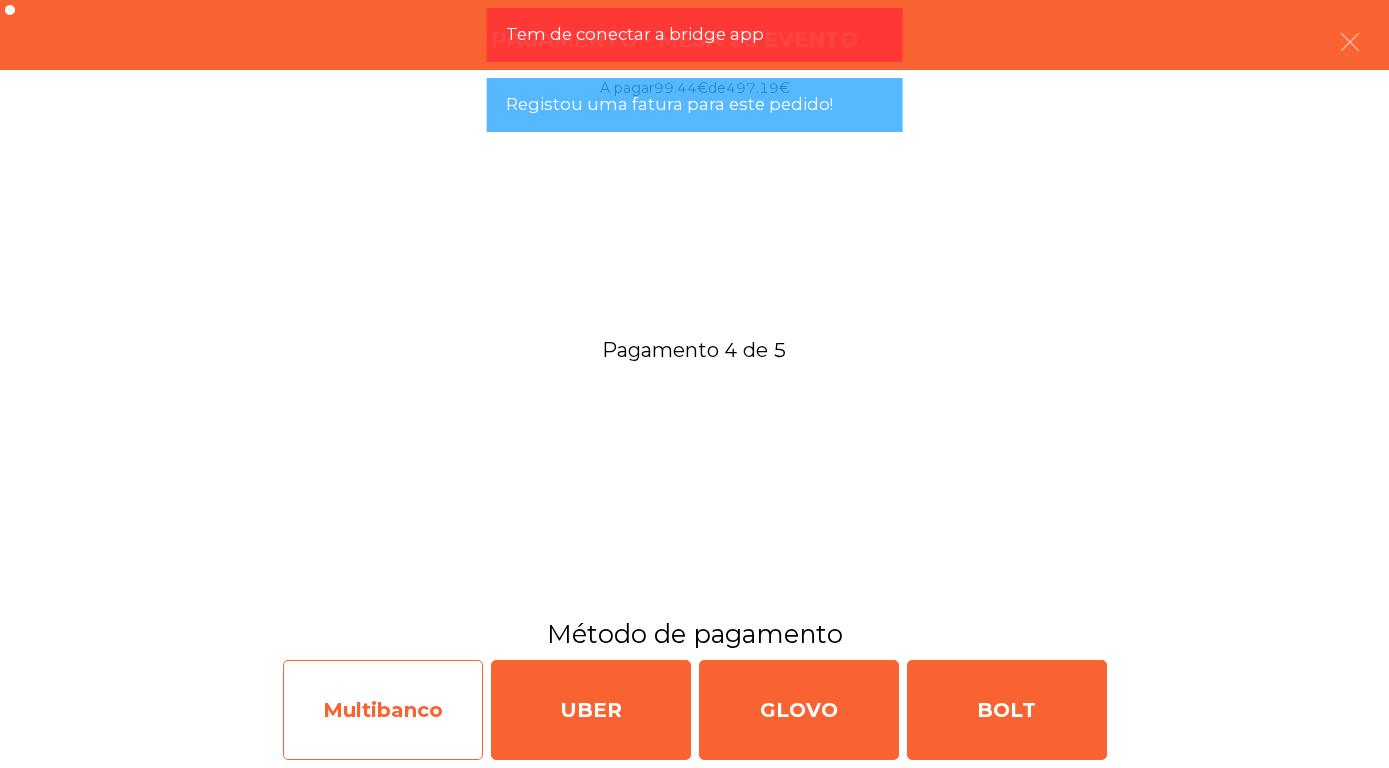 click on "Multibanco" 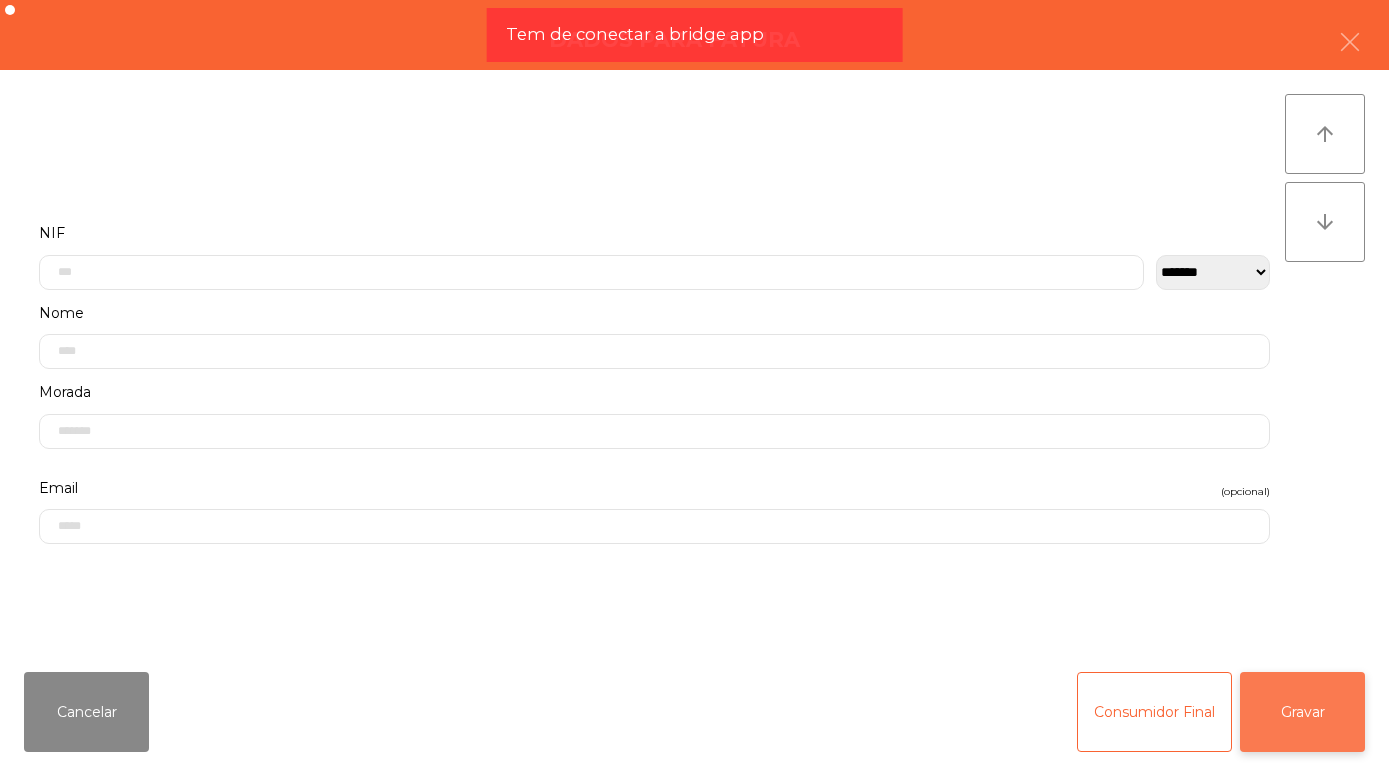 click on "Gravar" 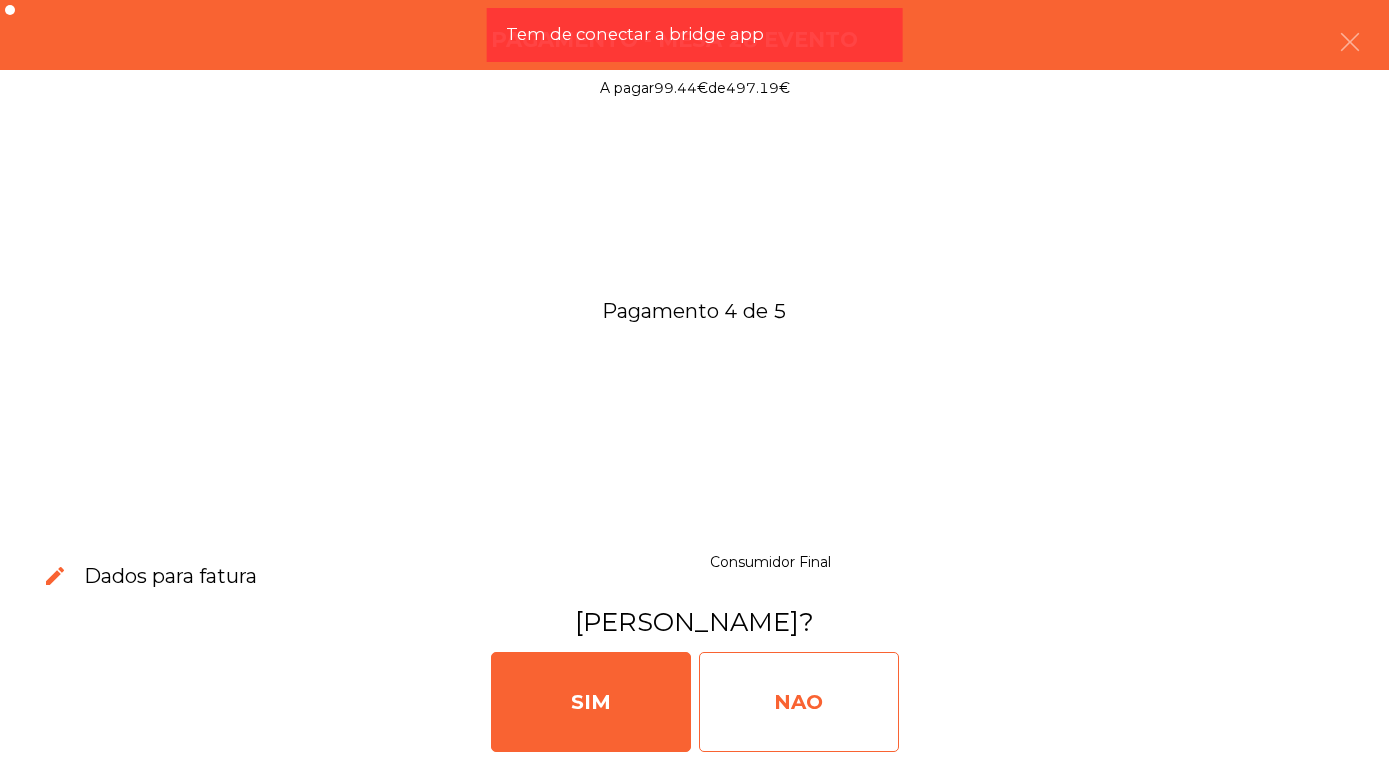 click on "NAO" 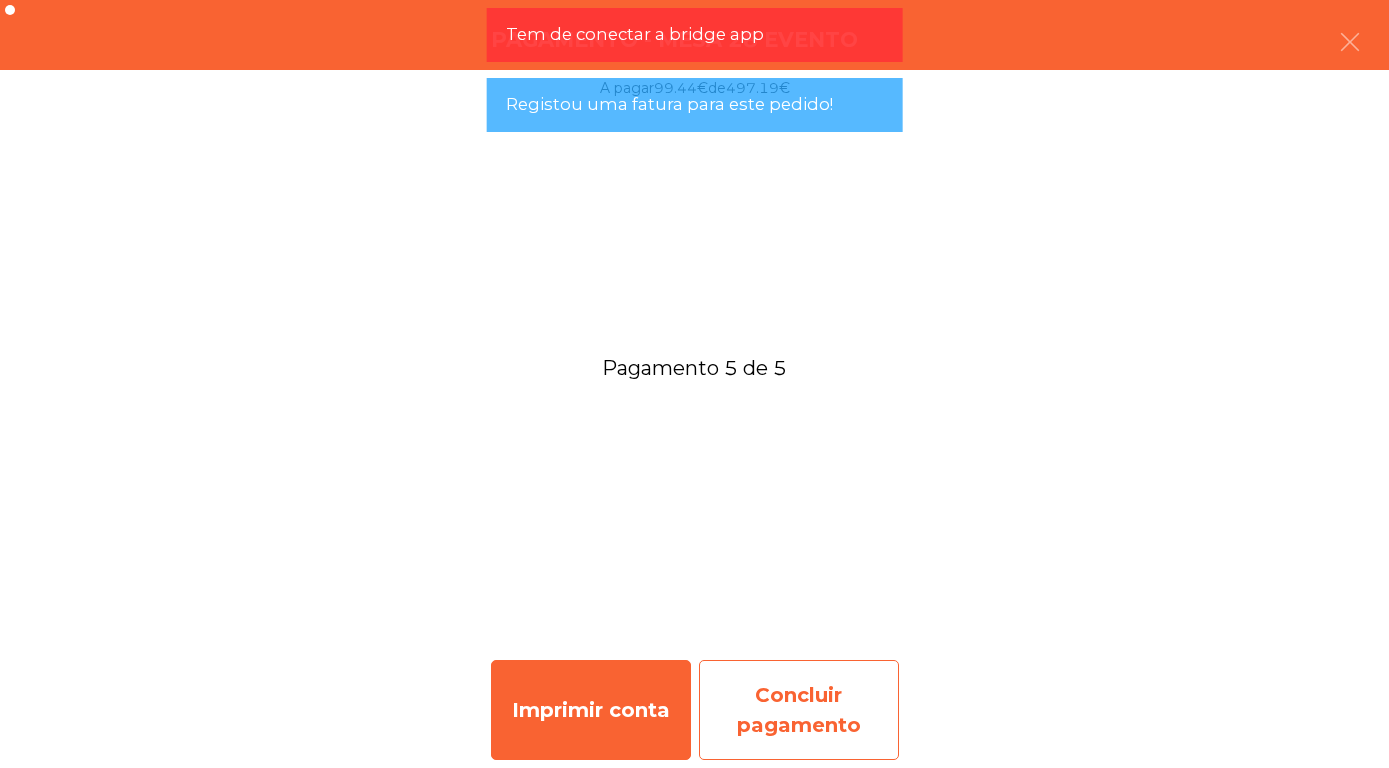click on "Concluir pagamento" 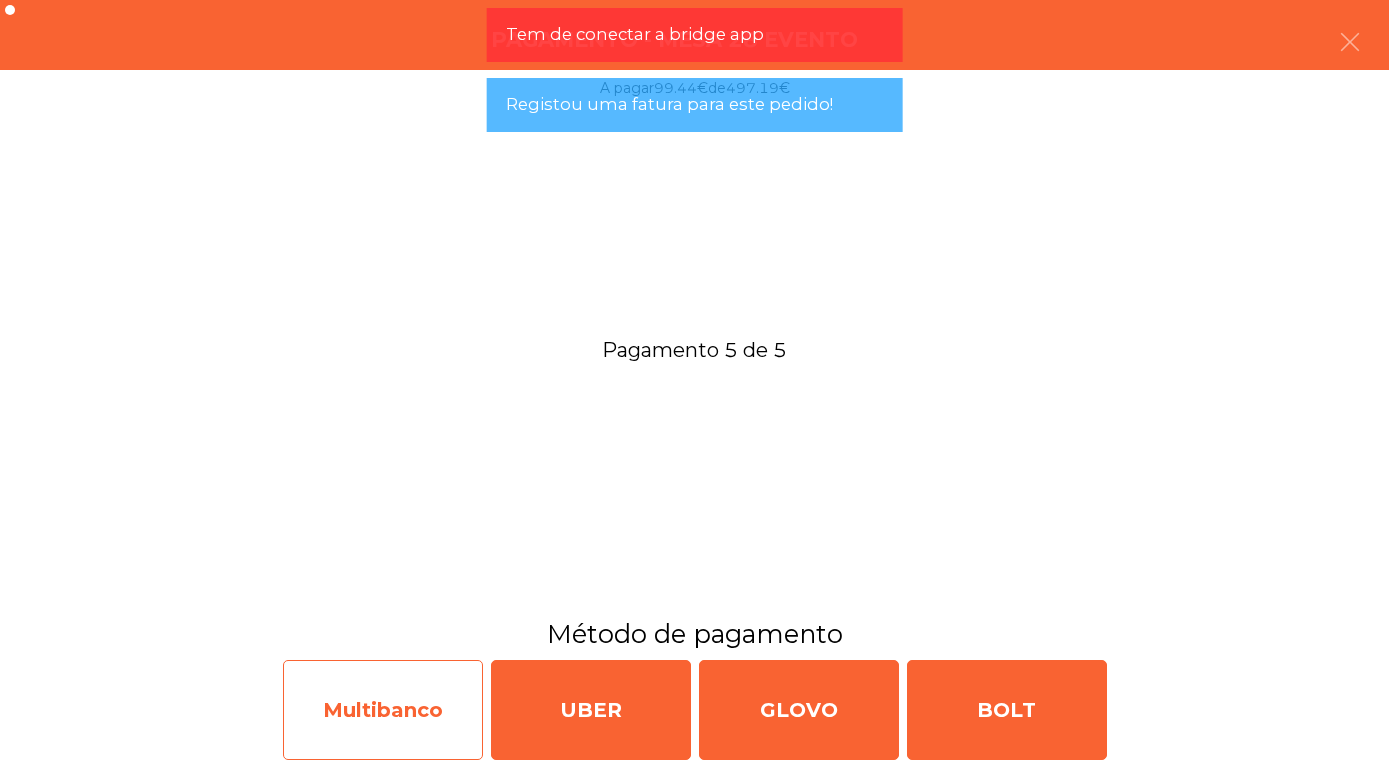 click on "Multibanco" 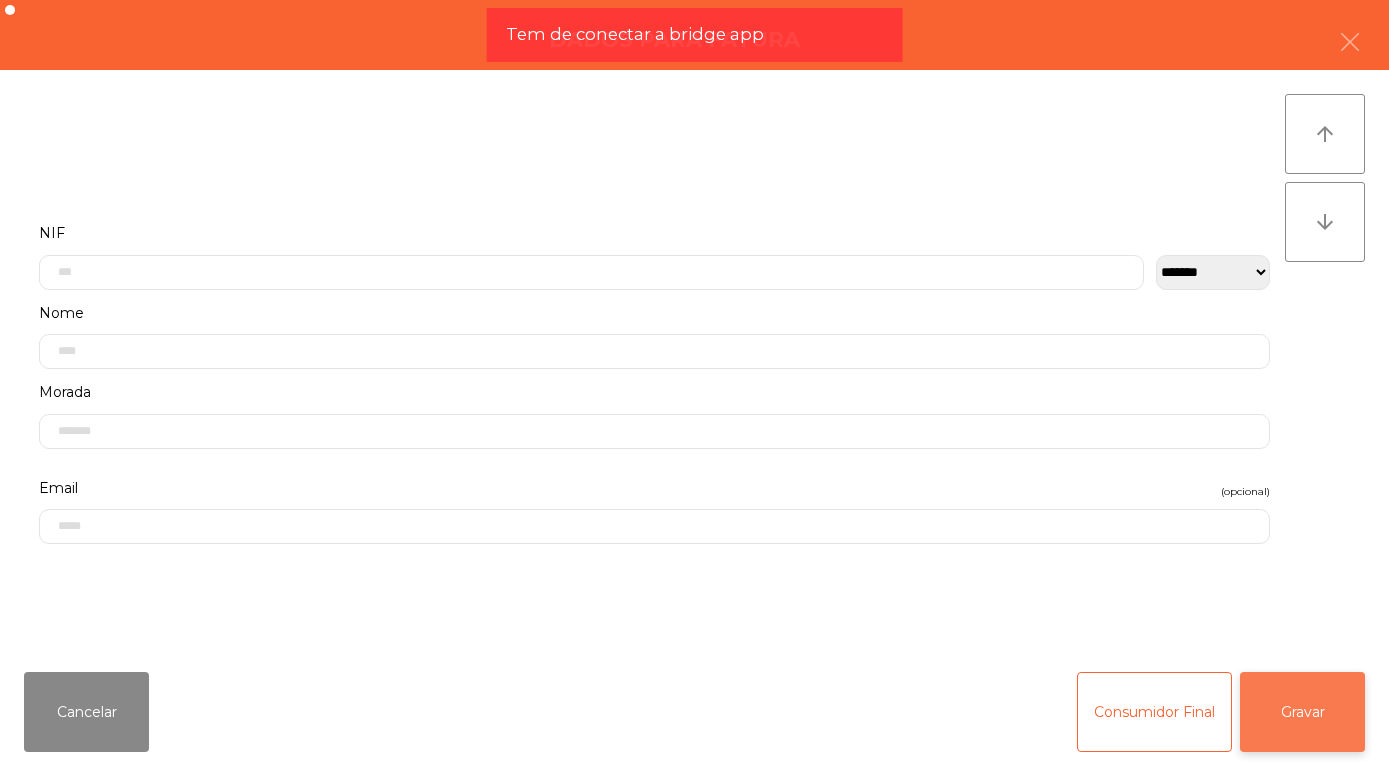 click on "Gravar" 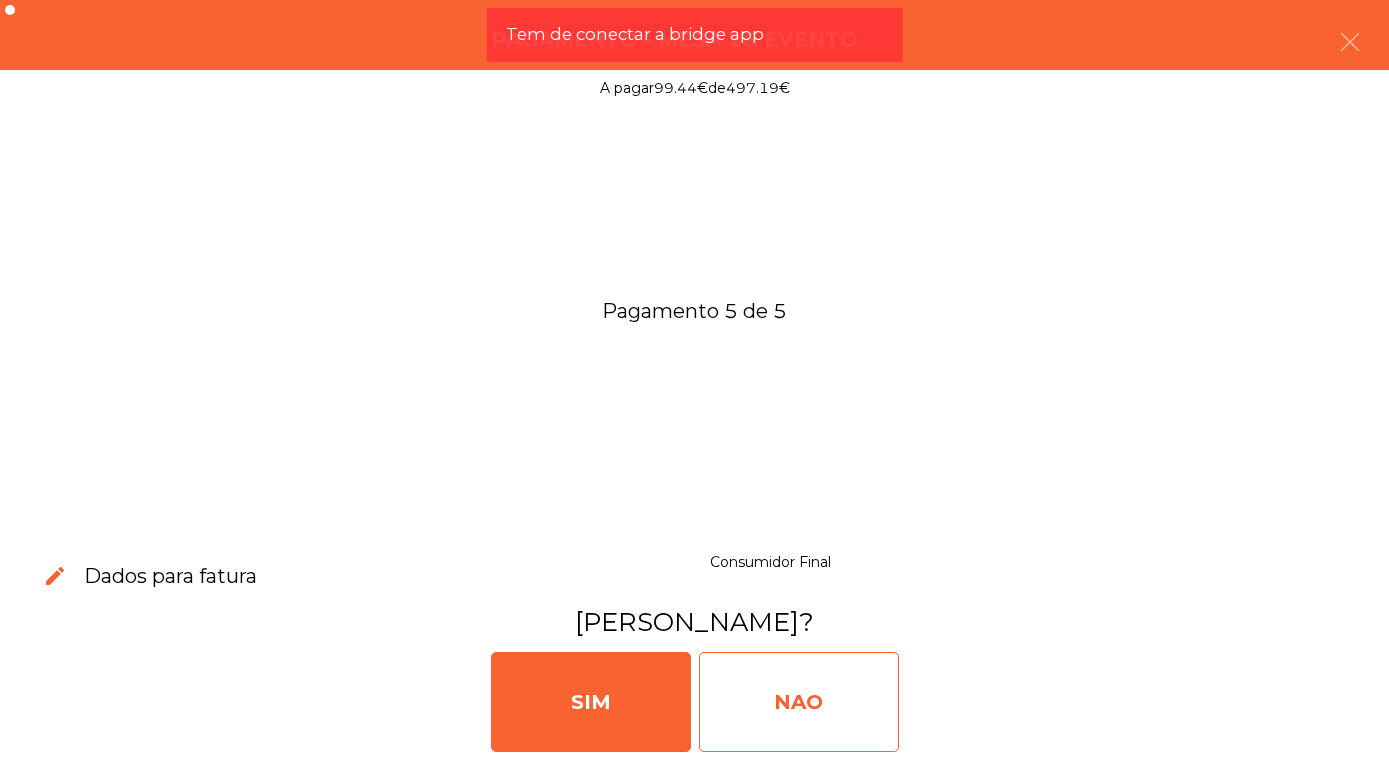 click on "NAO" 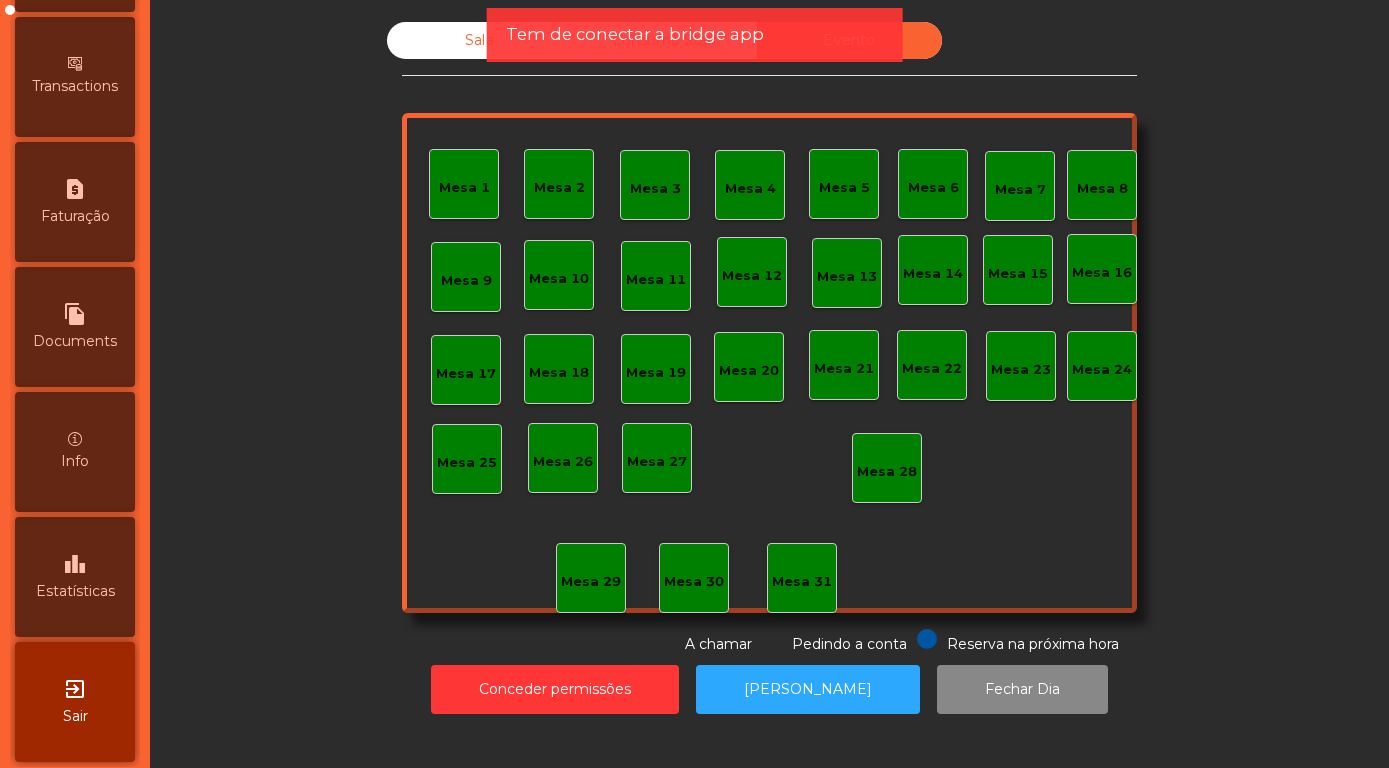 scroll, scrollTop: 948, scrollLeft: 0, axis: vertical 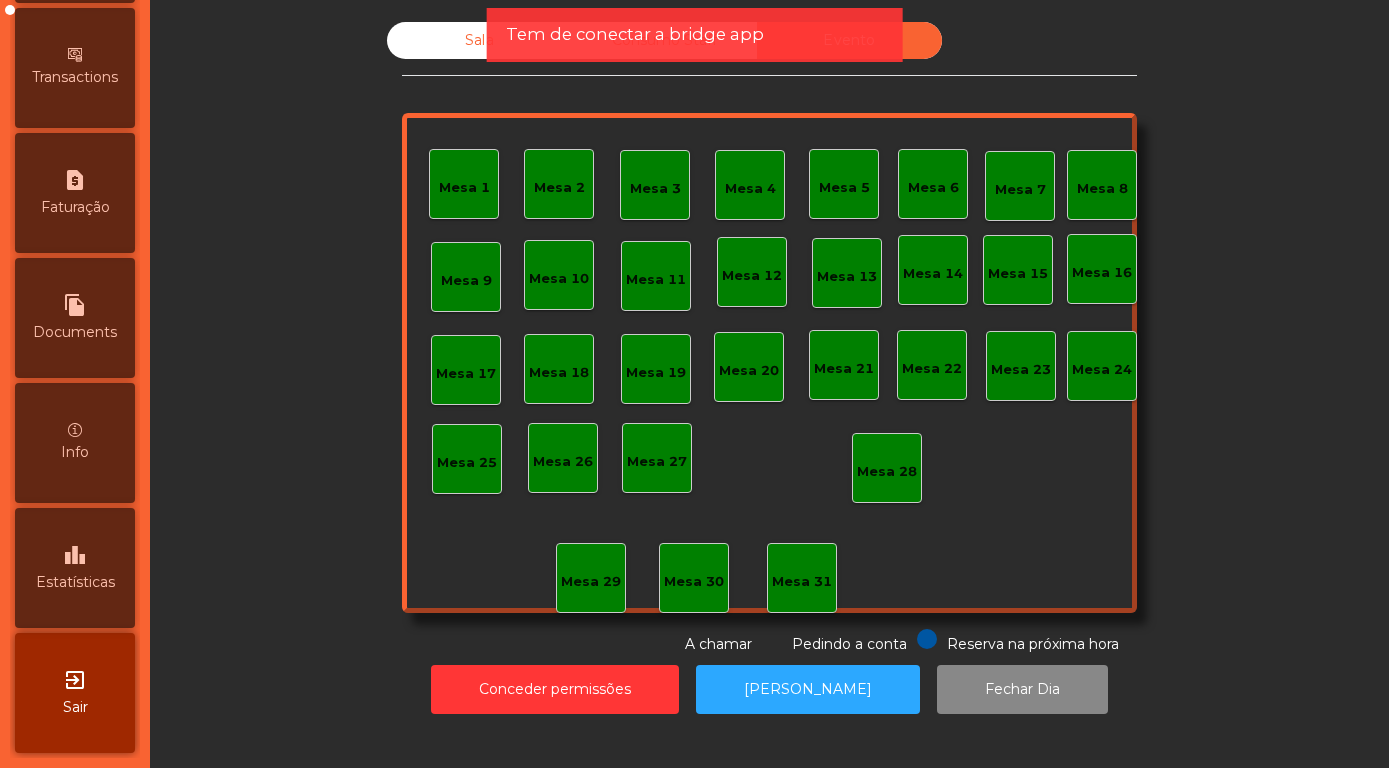 click on "Estatísticas" at bounding box center (75, 582) 